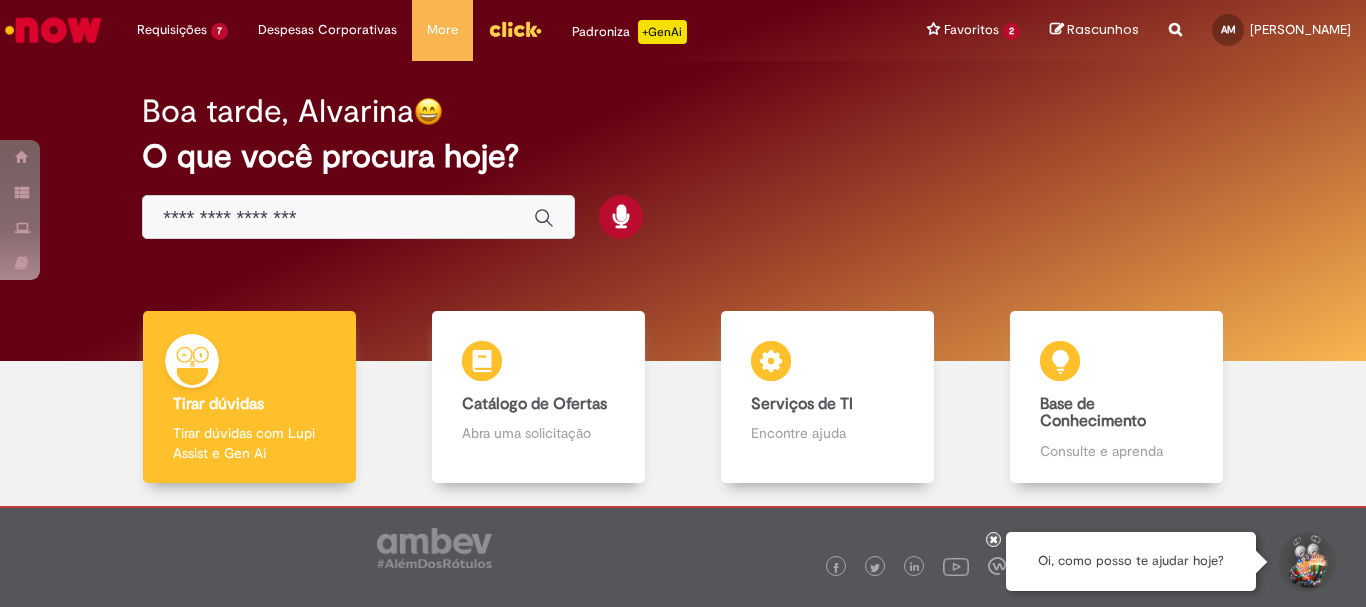 scroll, scrollTop: 0, scrollLeft: 0, axis: both 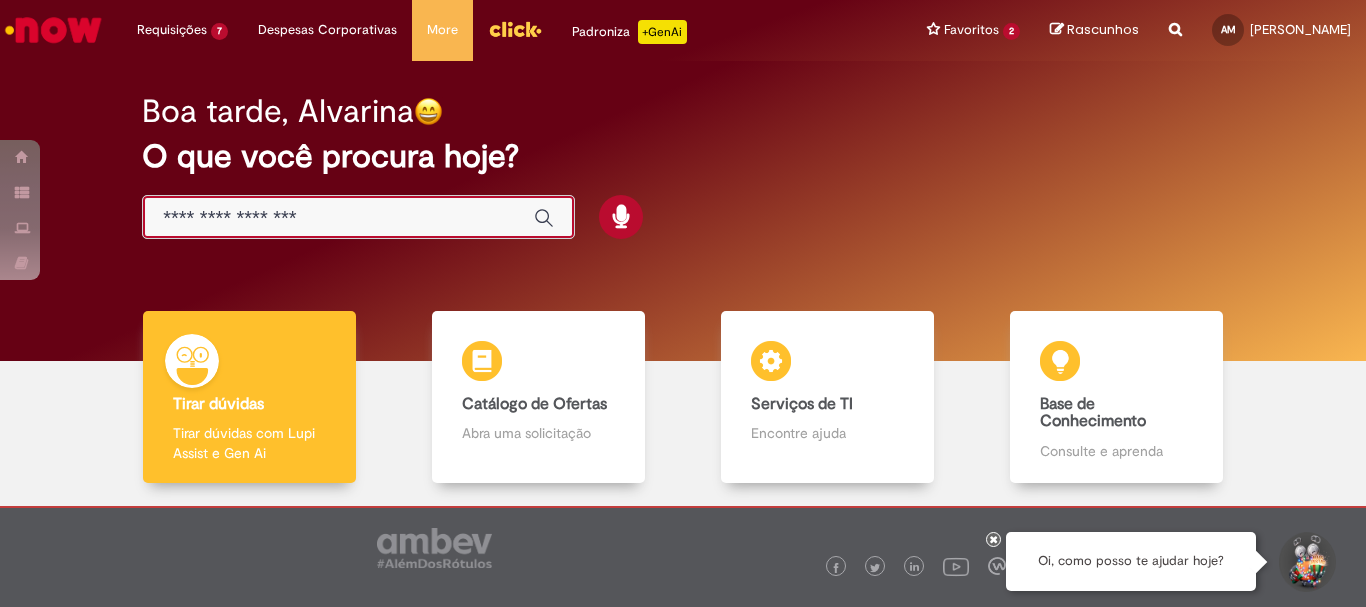 click at bounding box center [338, 218] 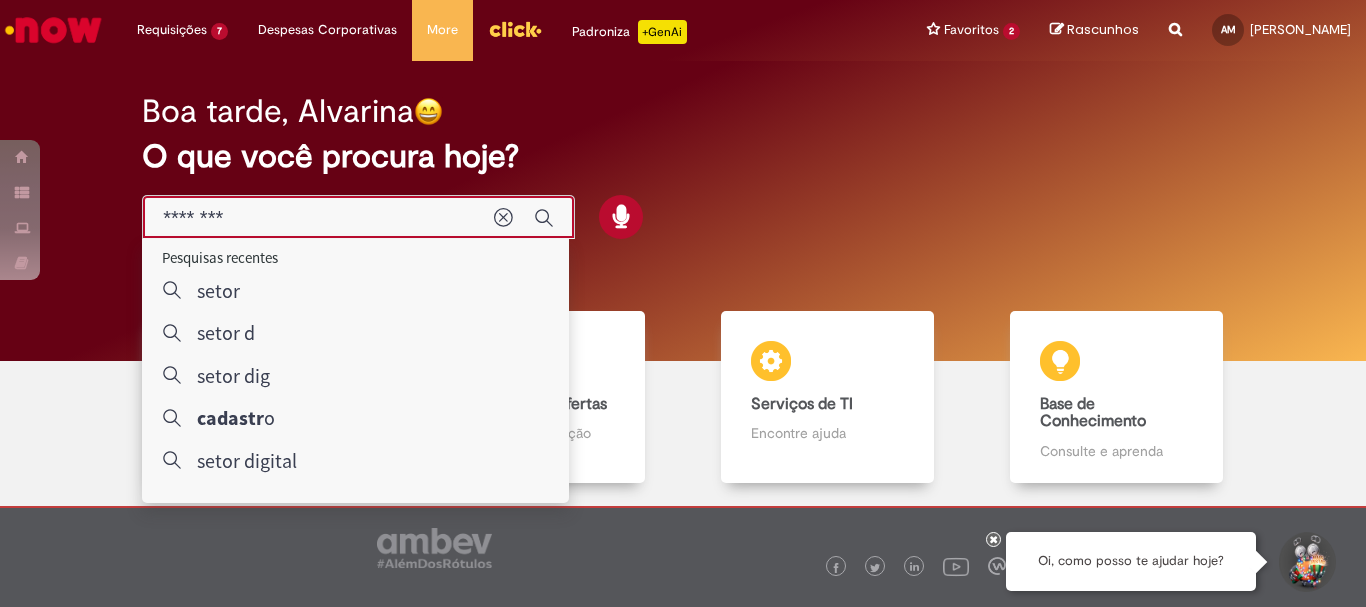 type on "********" 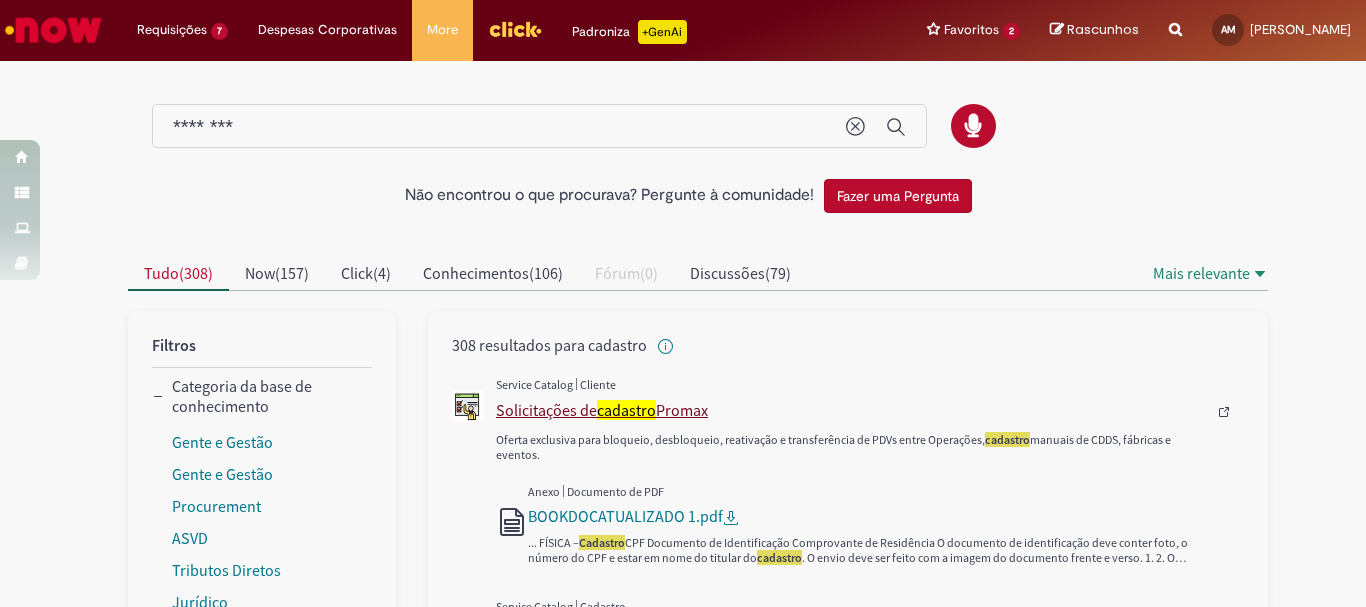 click on "cadastro" at bounding box center [626, 410] 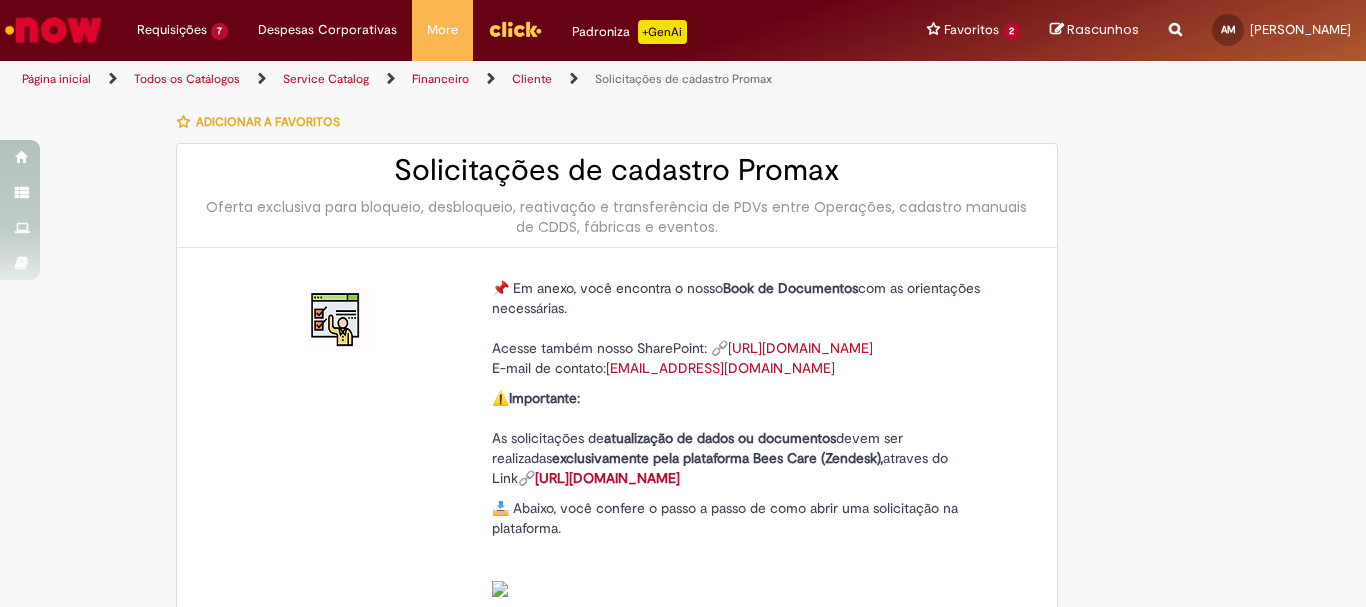 type on "********" 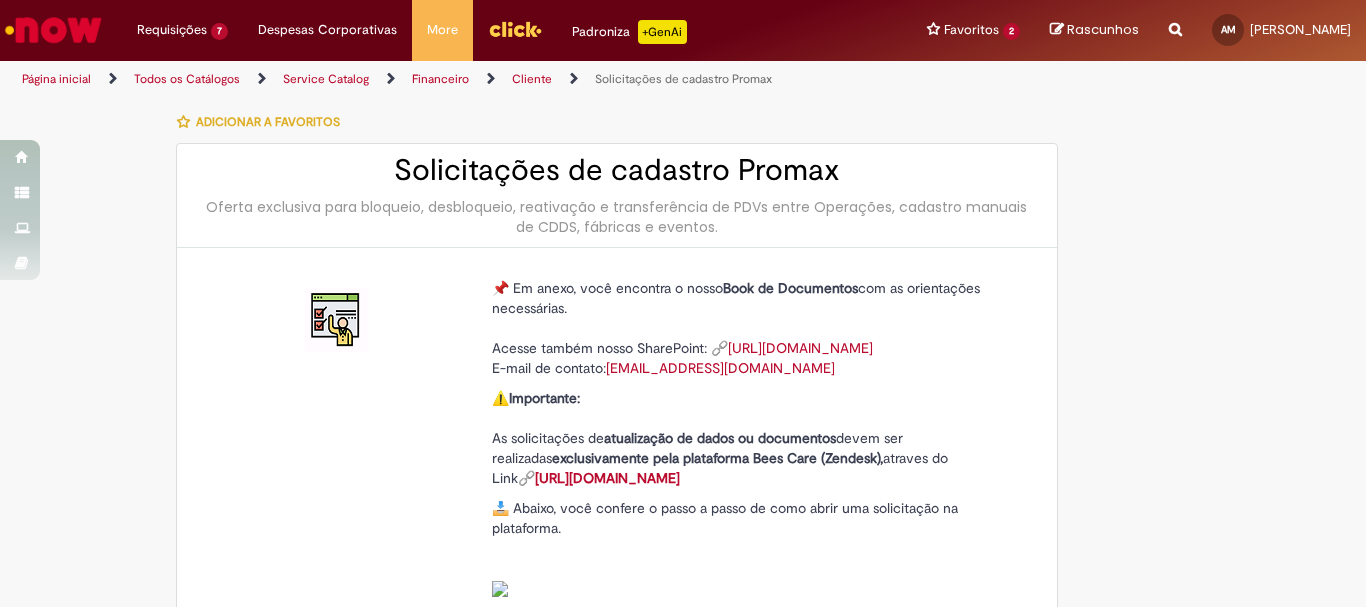 type on "**********" 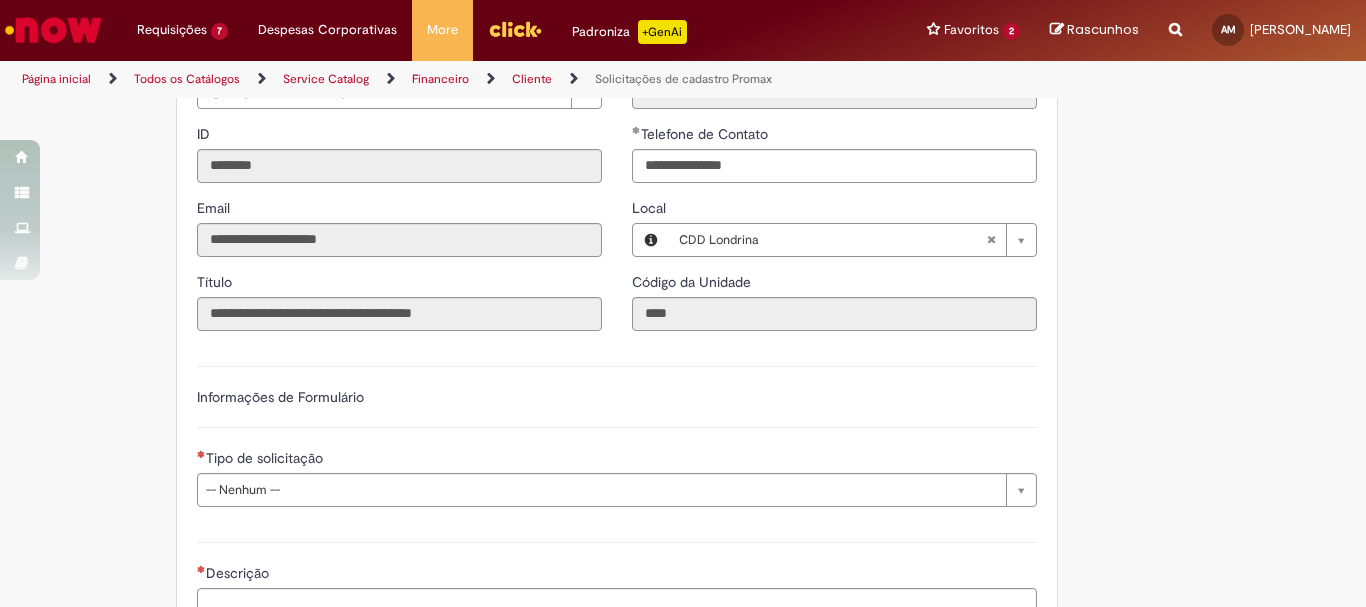 type on "**********" 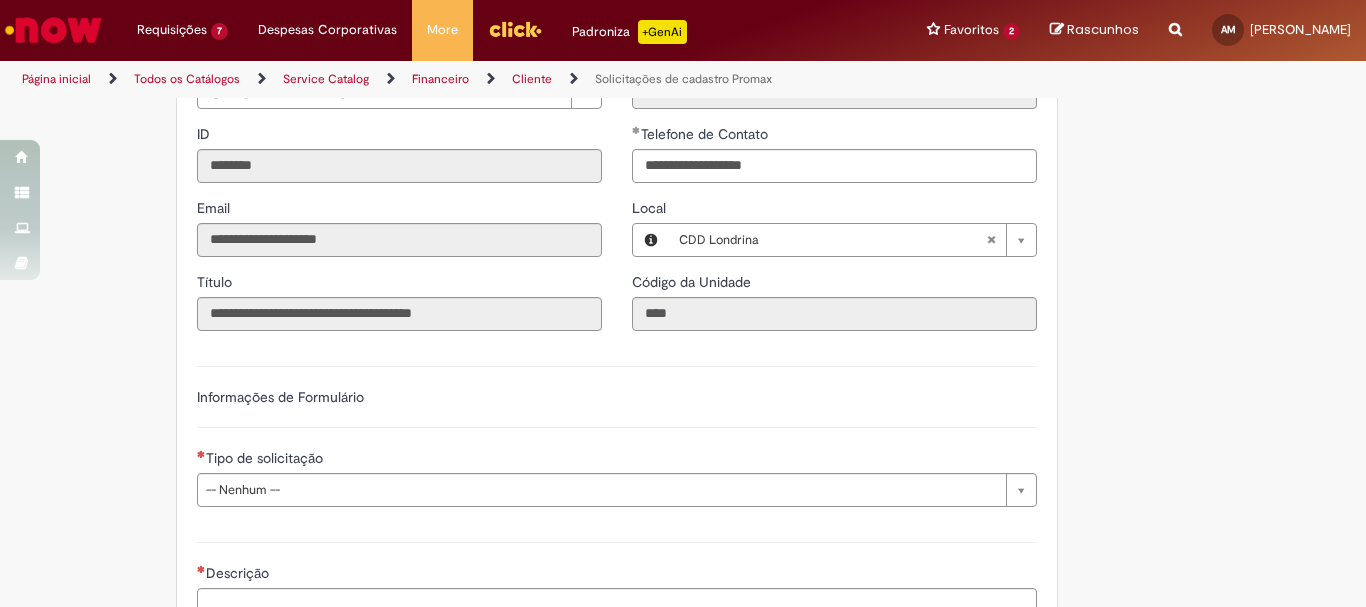 scroll, scrollTop: 1020, scrollLeft: 0, axis: vertical 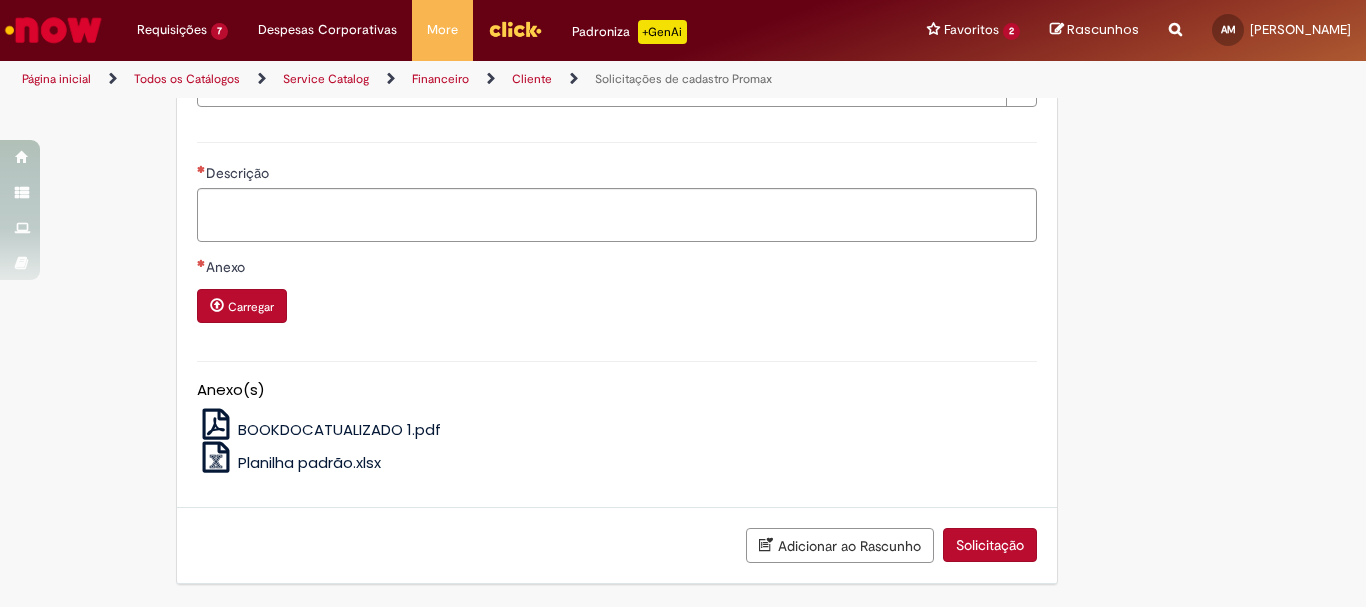 click on "Planilha padrão.xlsx" at bounding box center [309, 462] 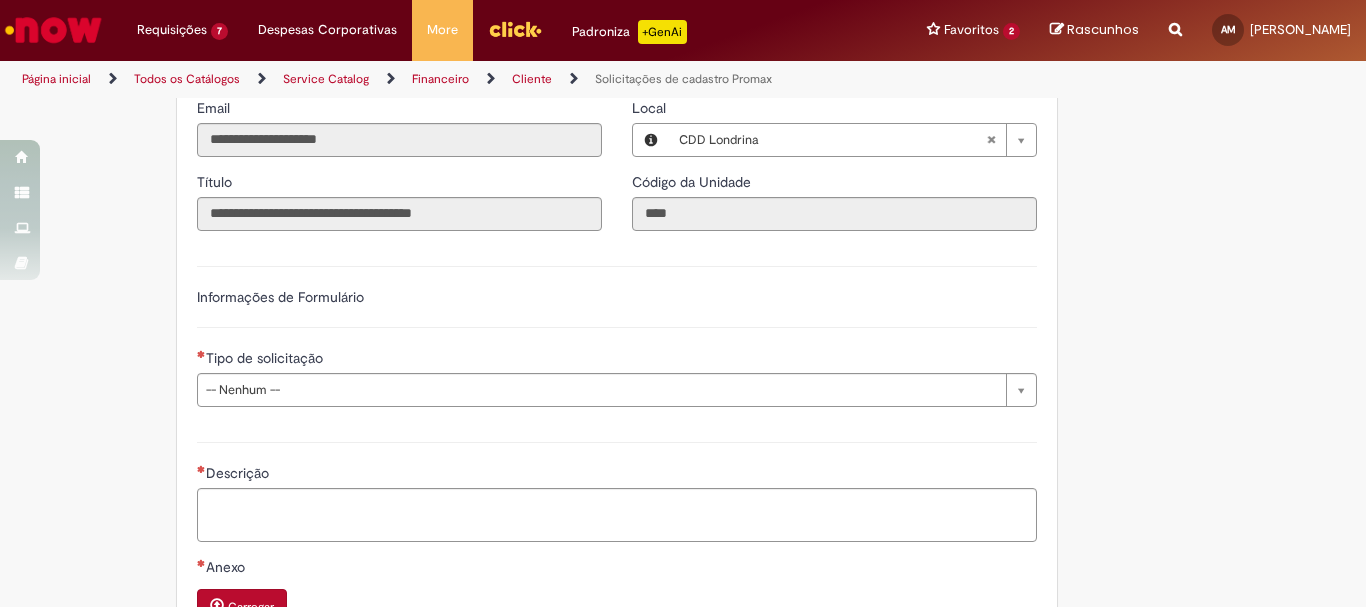scroll, scrollTop: 900, scrollLeft: 0, axis: vertical 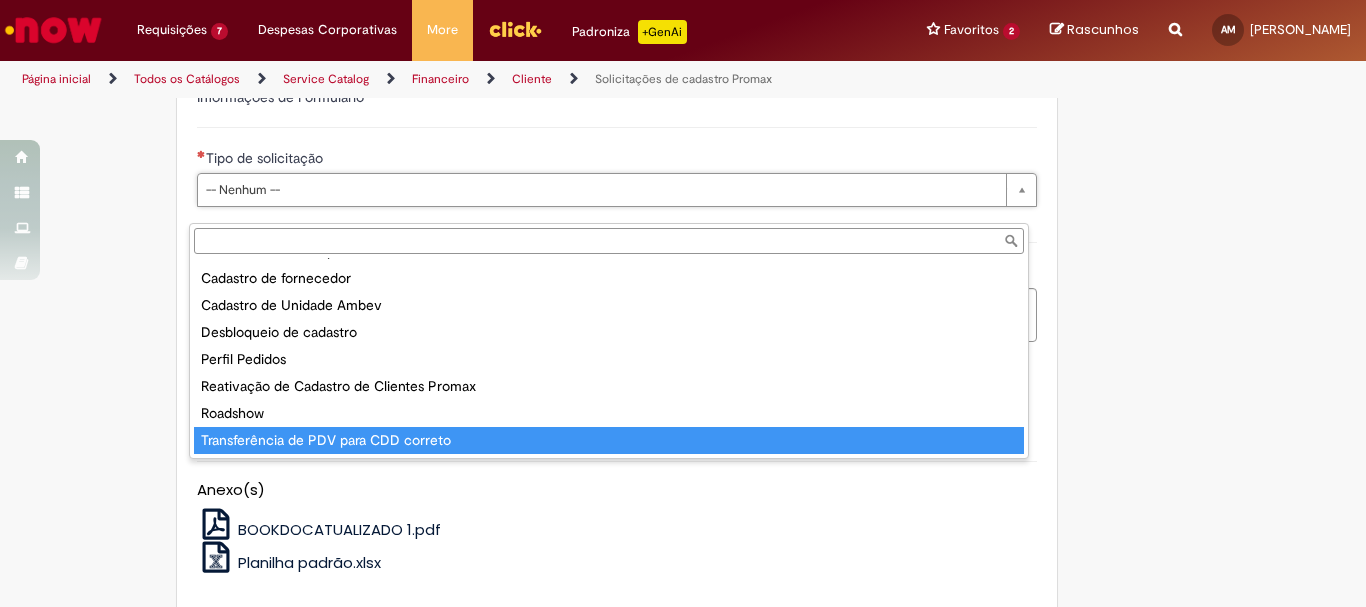 type on "**********" 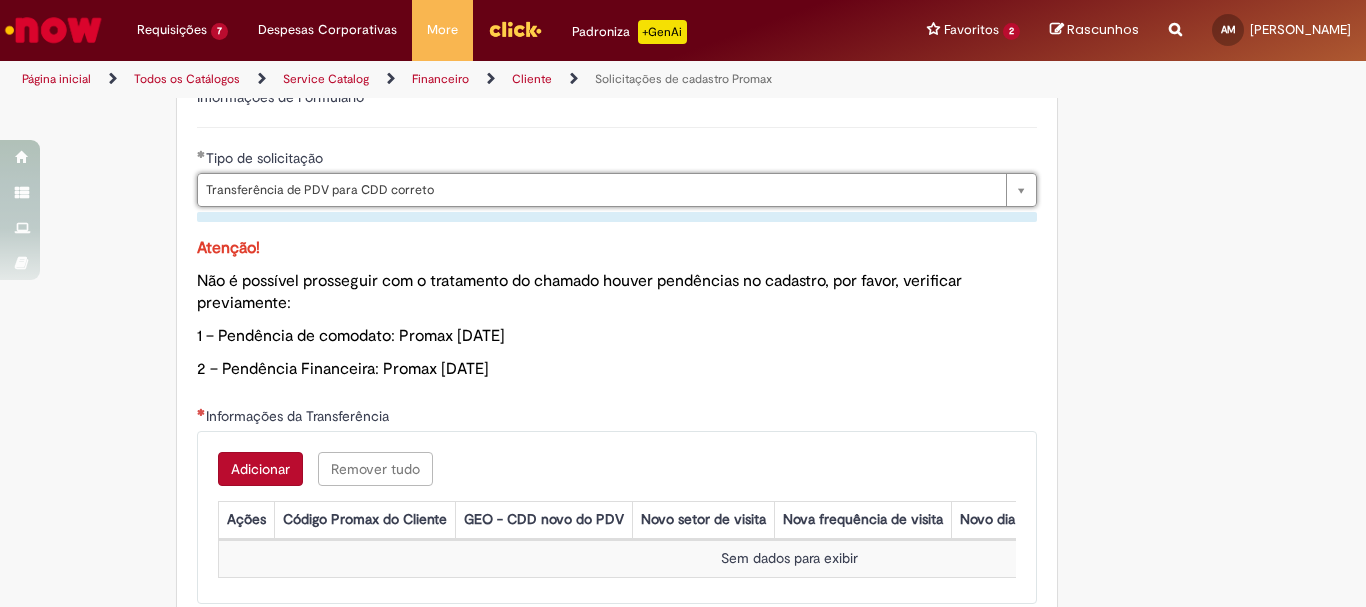 click on "Adicionar" at bounding box center [260, 469] 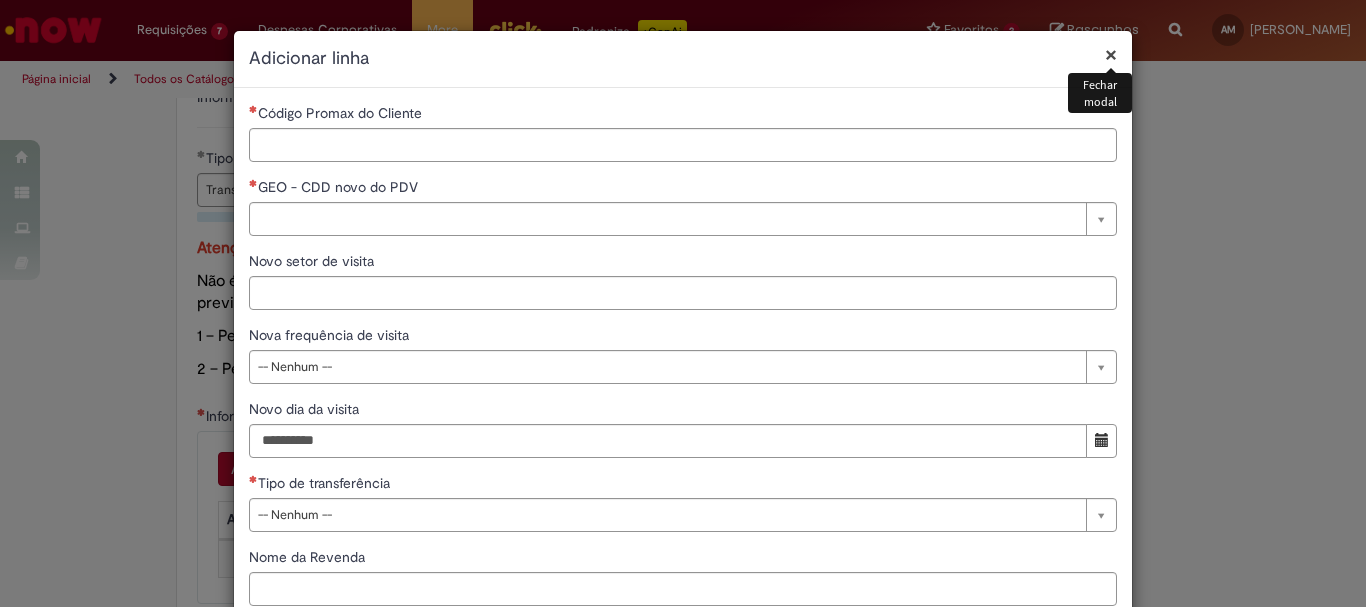 click on "Código Promax do Cliente" at bounding box center [683, 115] 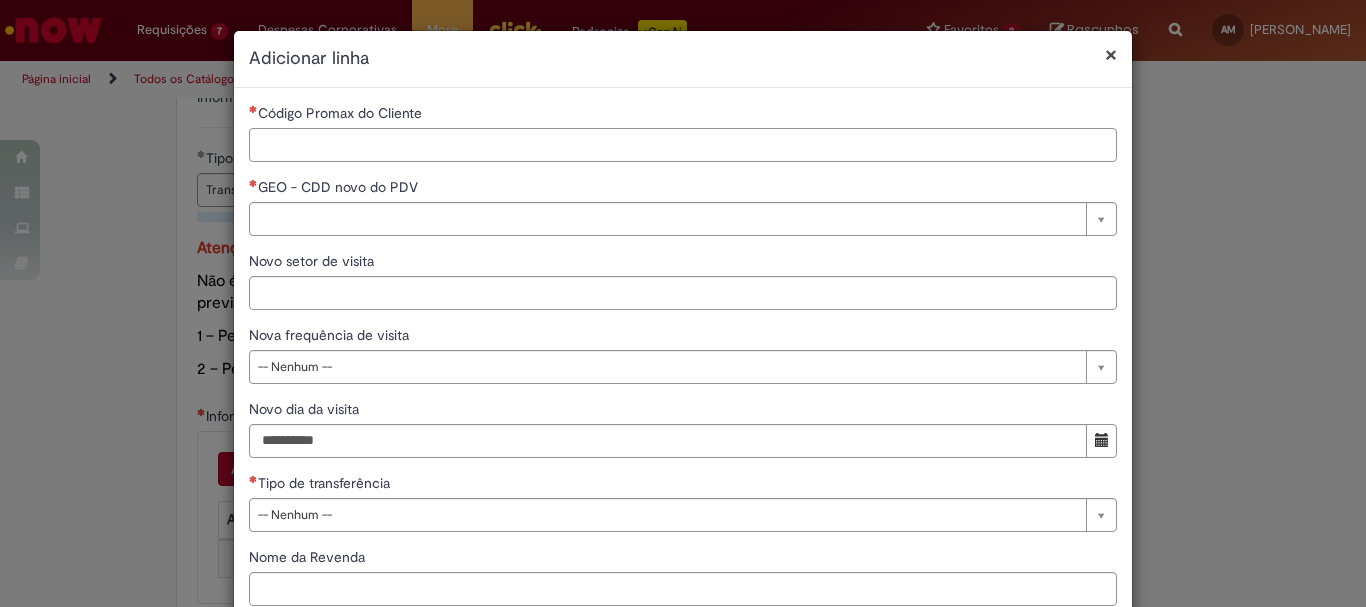 click on "Código Promax do Cliente" at bounding box center (683, 145) 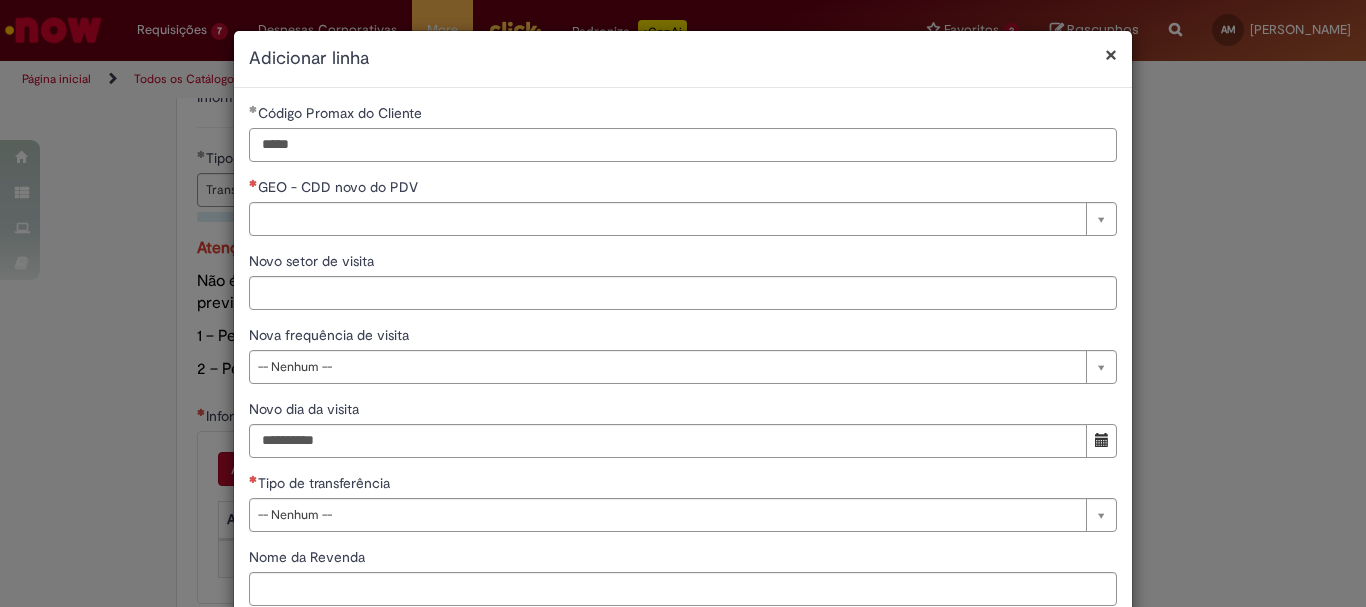 type on "*****" 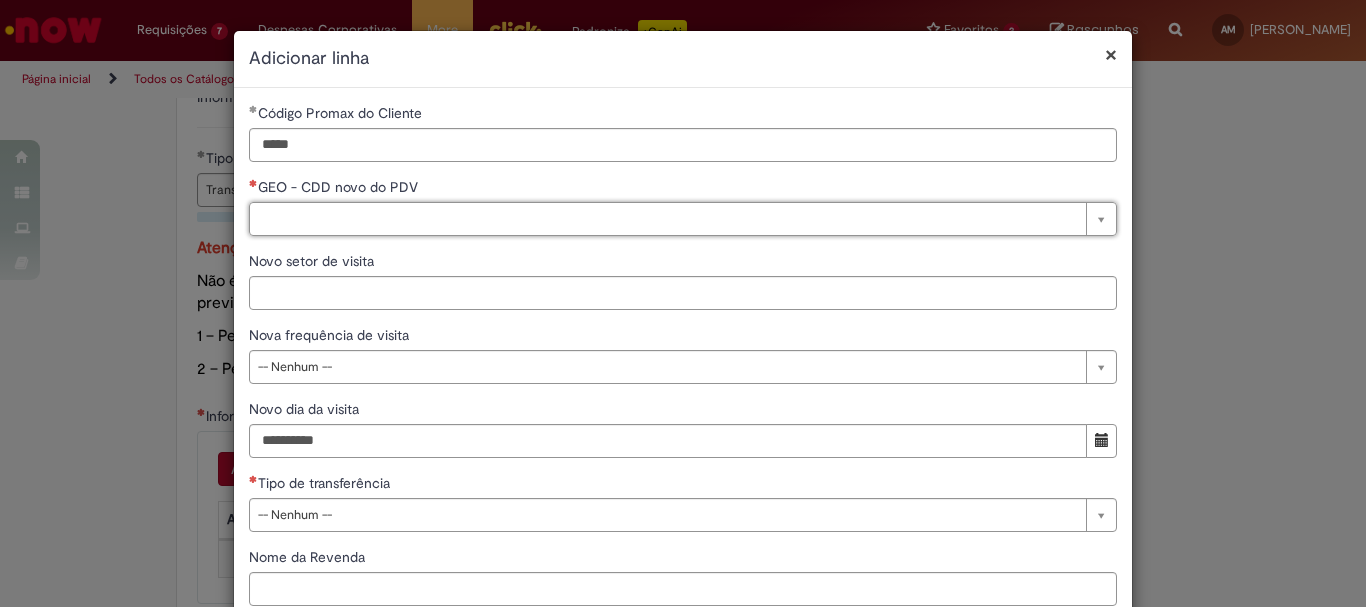 type on "*" 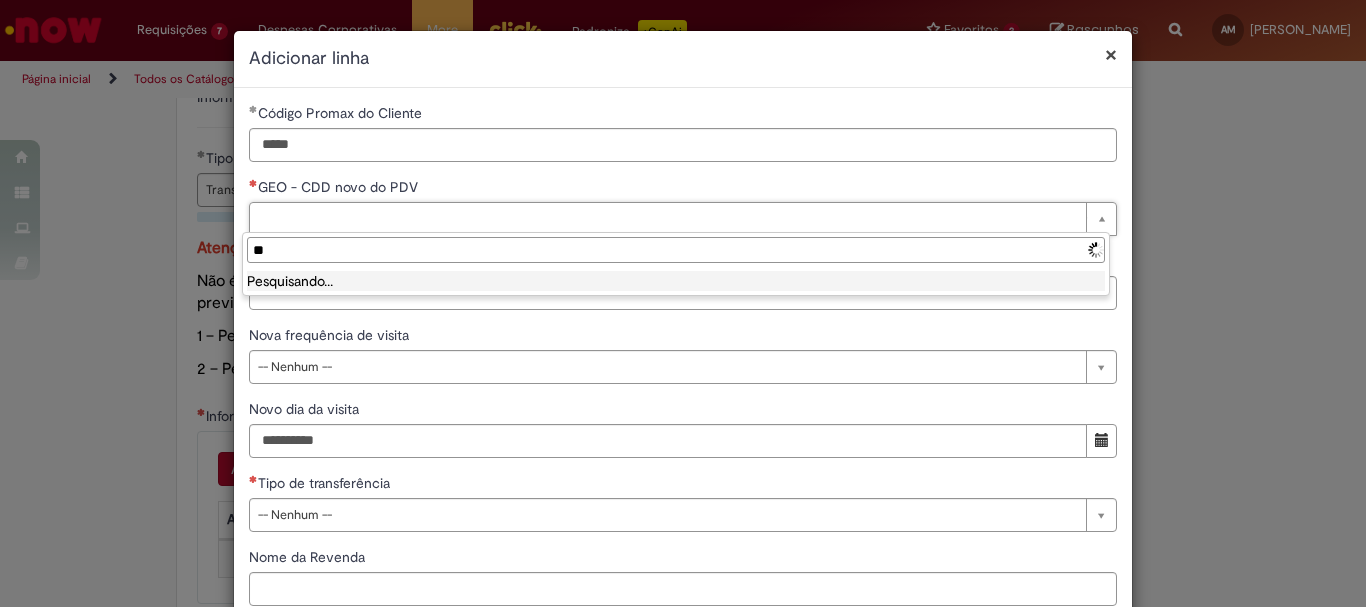 type on "*" 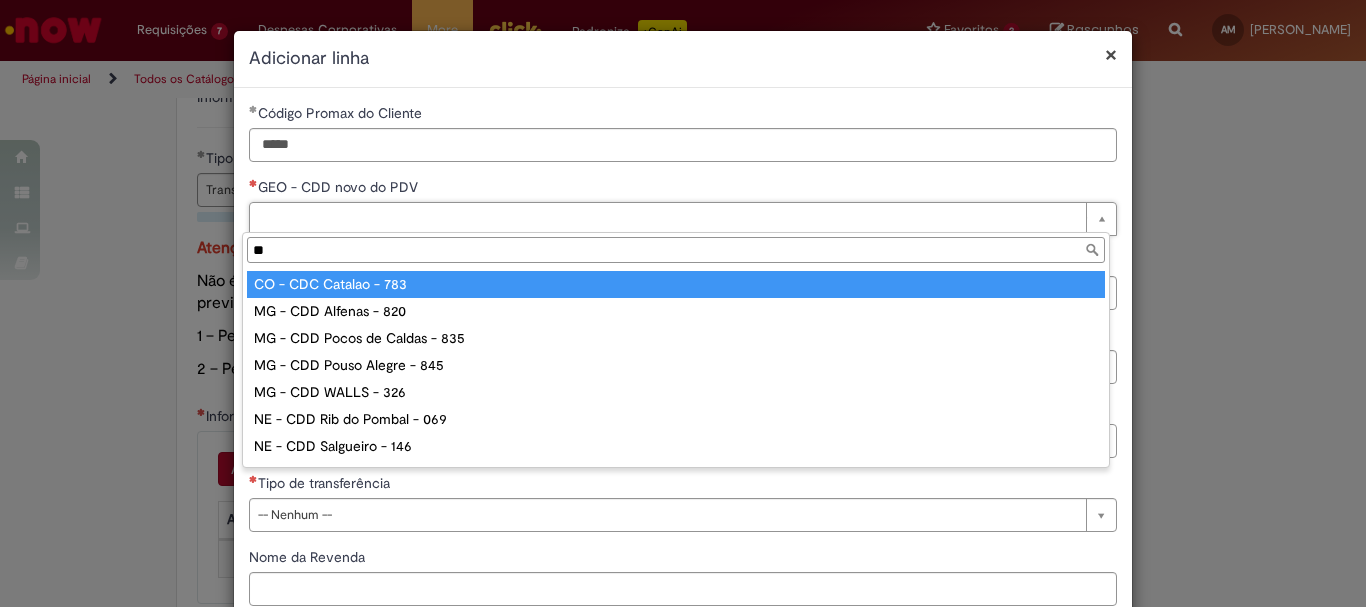 type on "*" 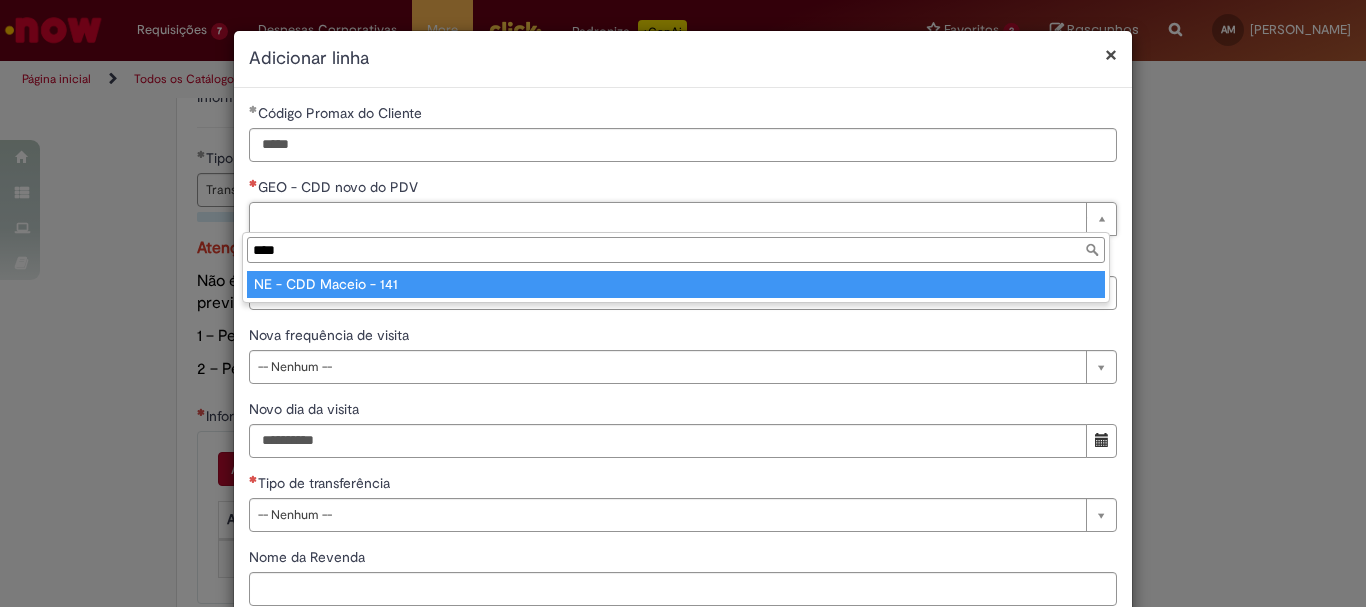 type on "****" 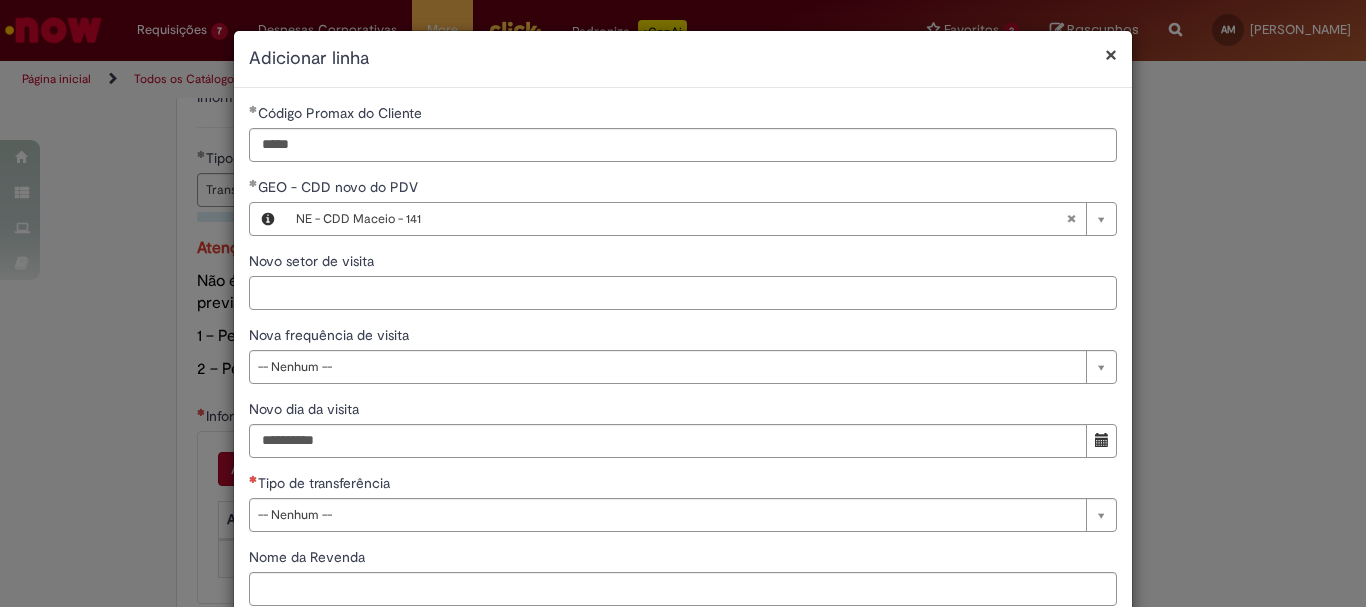 click on "Novo setor de visita" at bounding box center (683, 293) 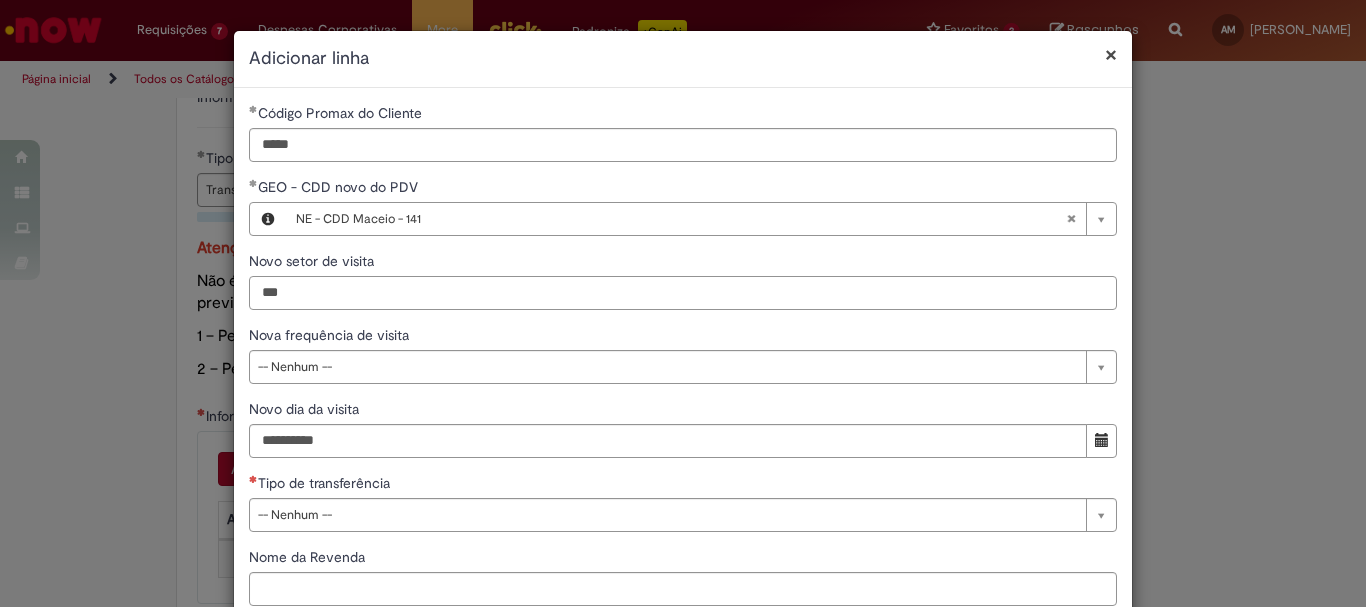 type on "***" 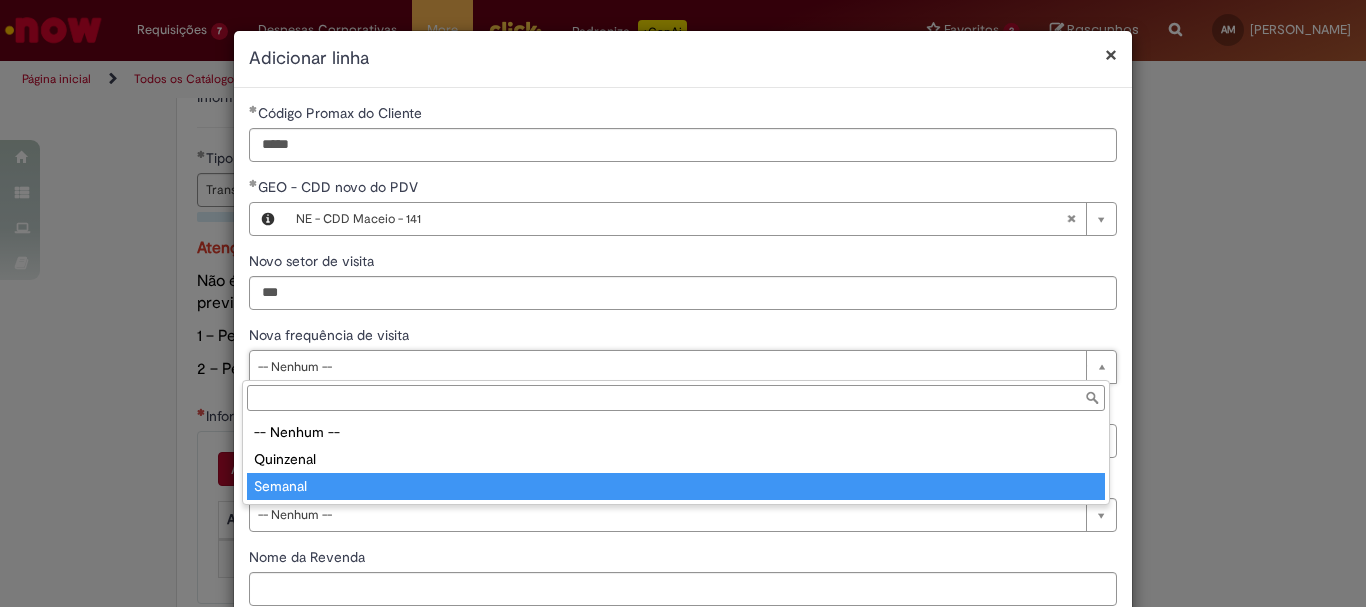 type on "*******" 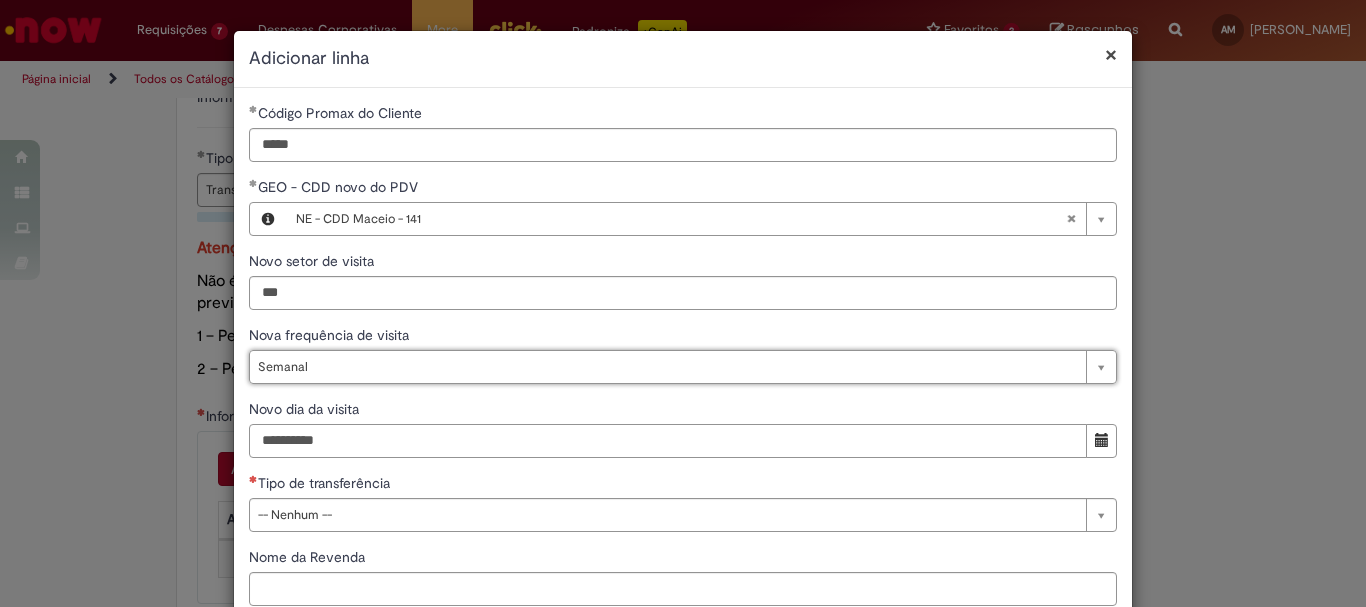 click on "Novo dia da visita" at bounding box center [668, 441] 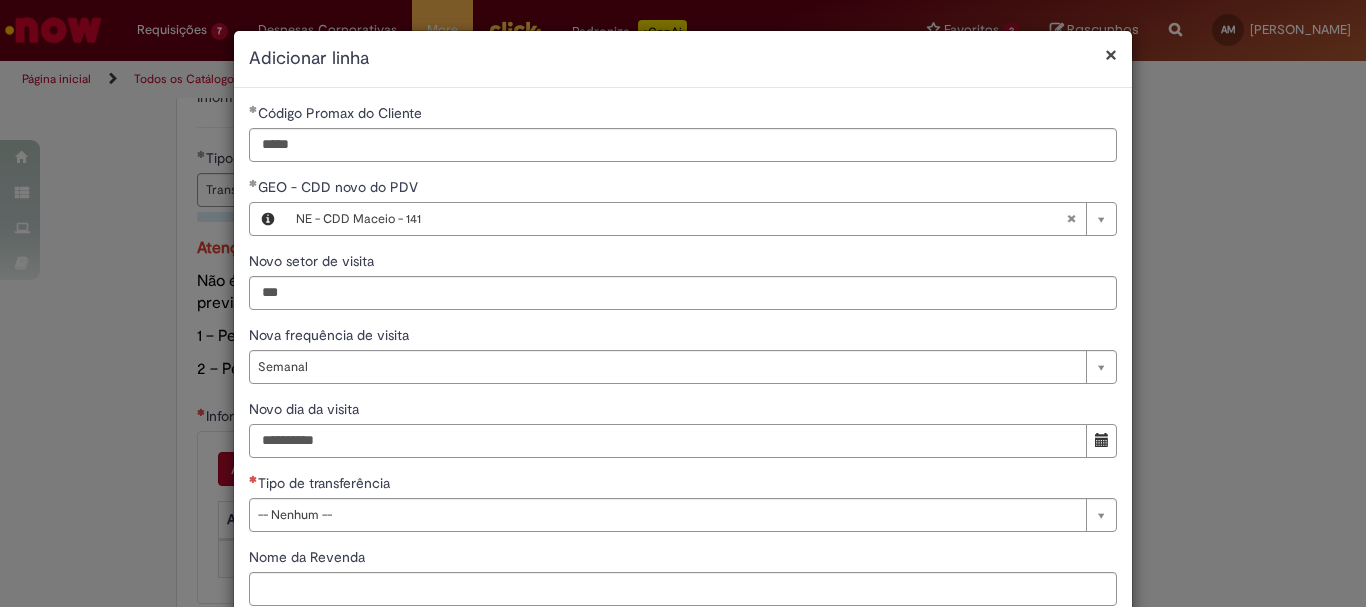 drag, startPoint x: 269, startPoint y: 442, endPoint x: 231, endPoint y: 431, distance: 39.56008 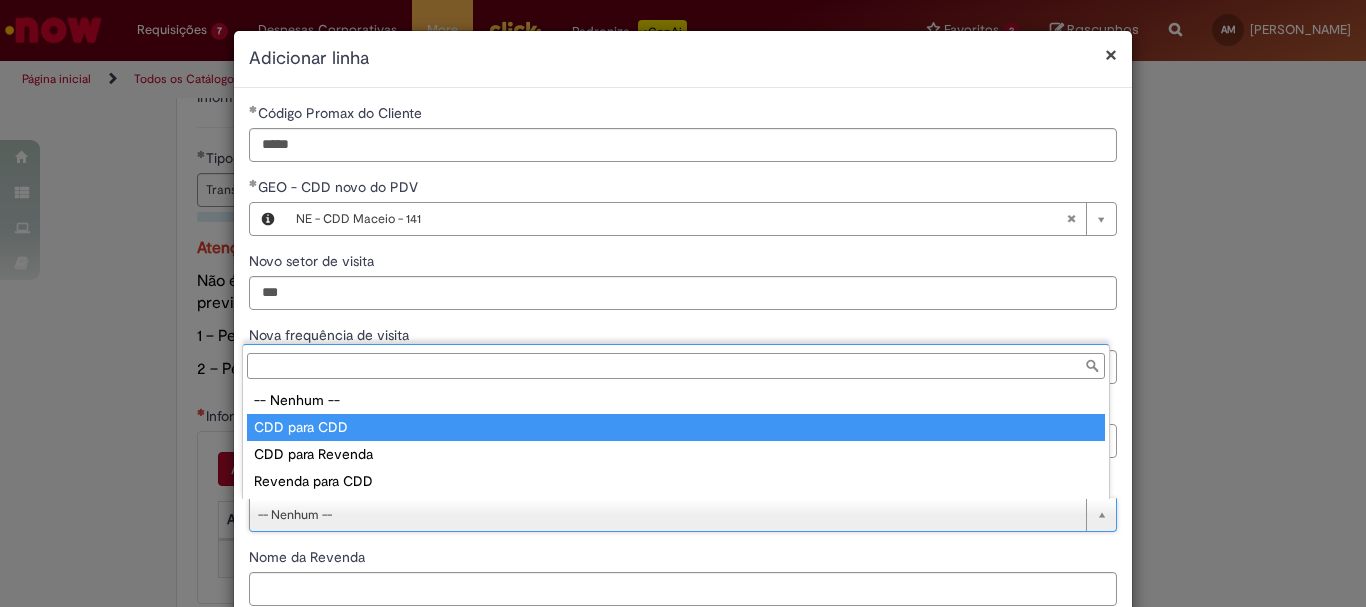 type on "**********" 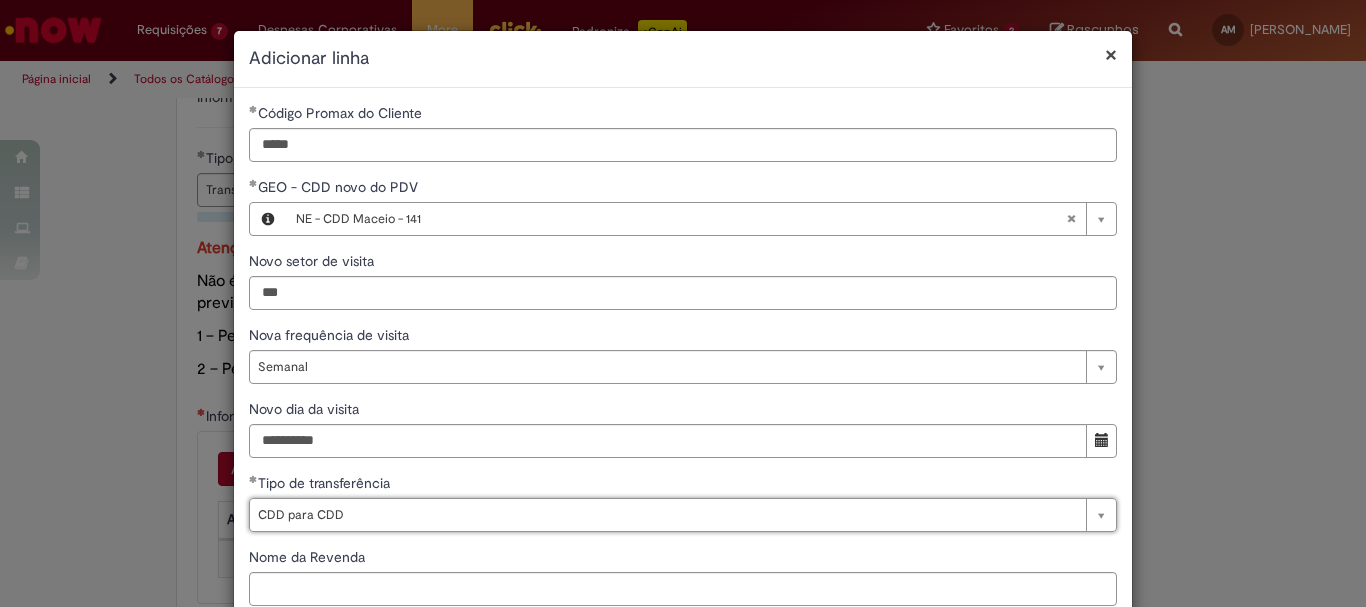 scroll, scrollTop: 125, scrollLeft: 0, axis: vertical 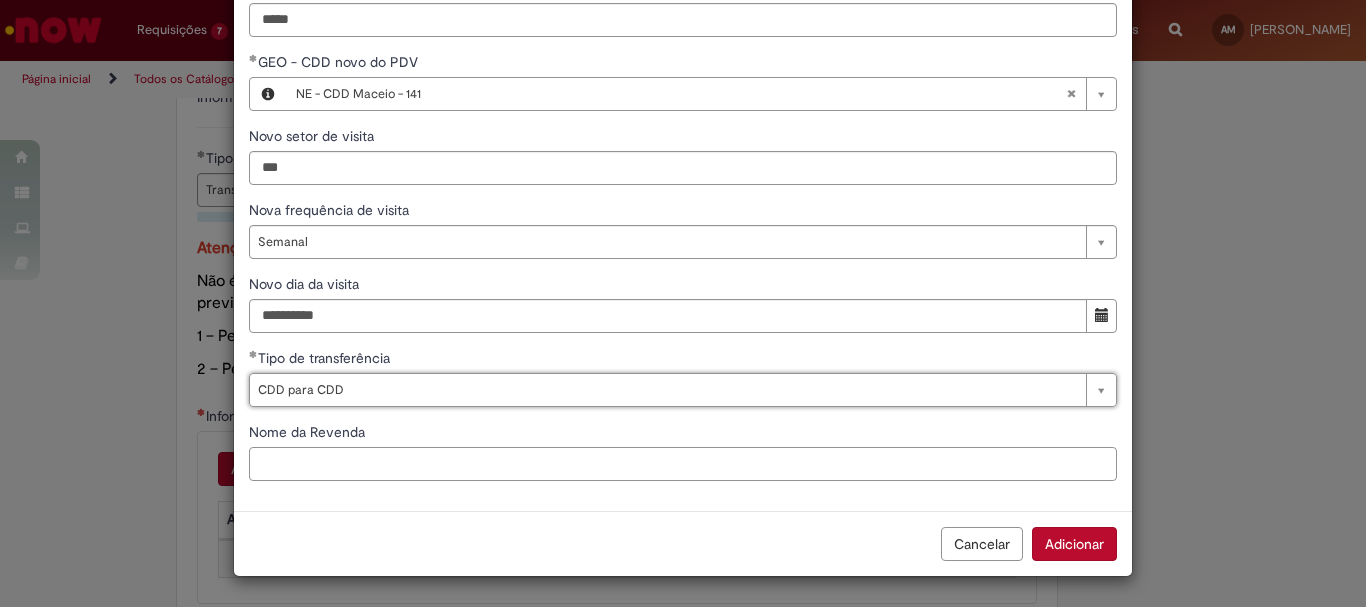 click on "Nome da Revenda" at bounding box center (683, 464) 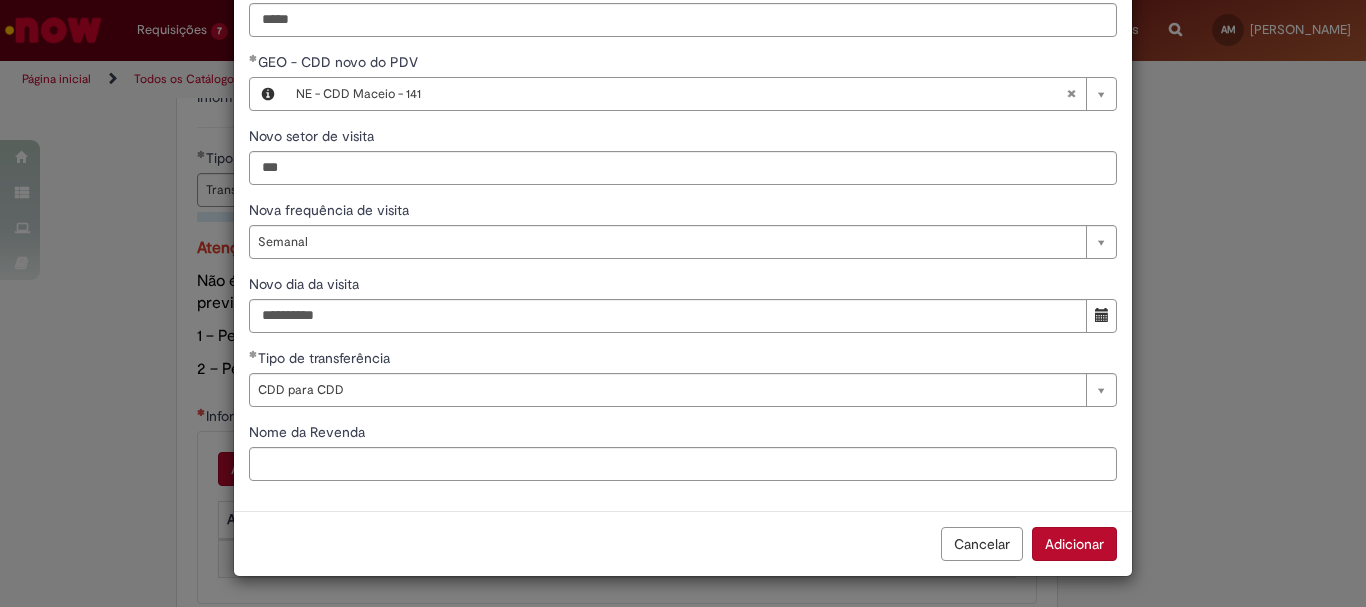 click on "Adicionar" at bounding box center [1074, 544] 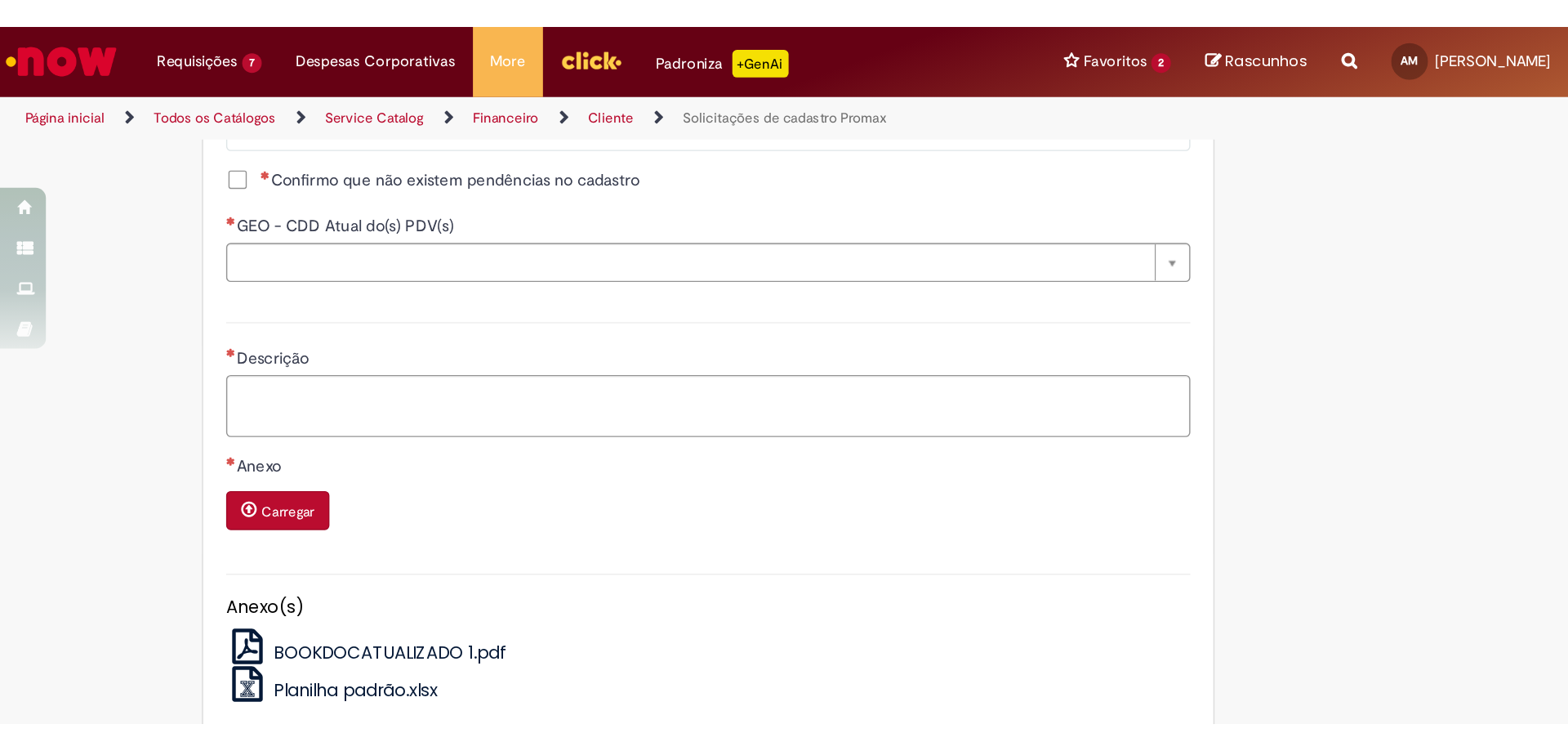 scroll, scrollTop: 1226, scrollLeft: 0, axis: vertical 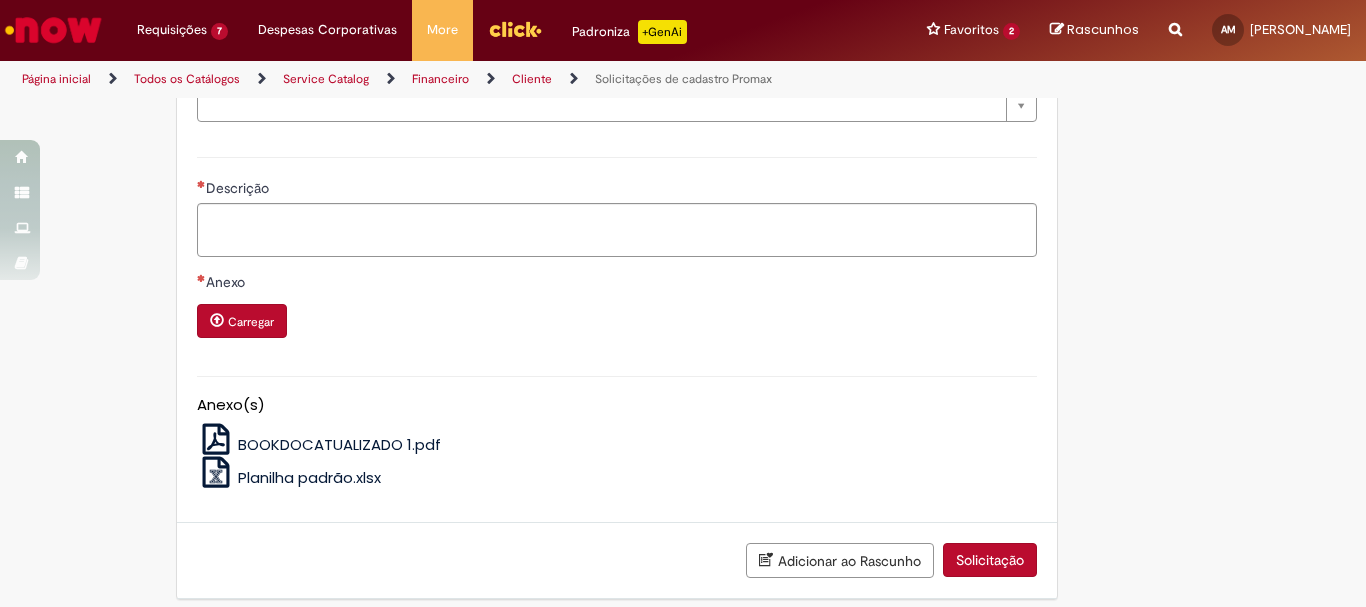 click on "Carregar" at bounding box center [251, 322] 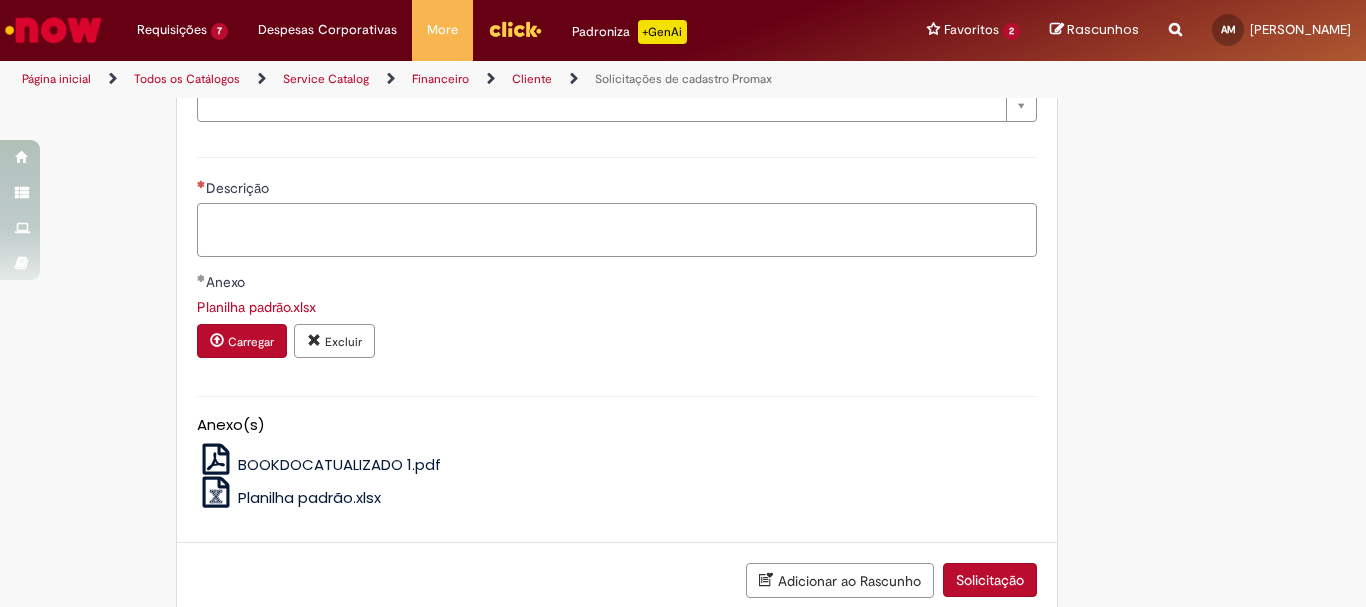 click on "Descrição" at bounding box center [617, 230] 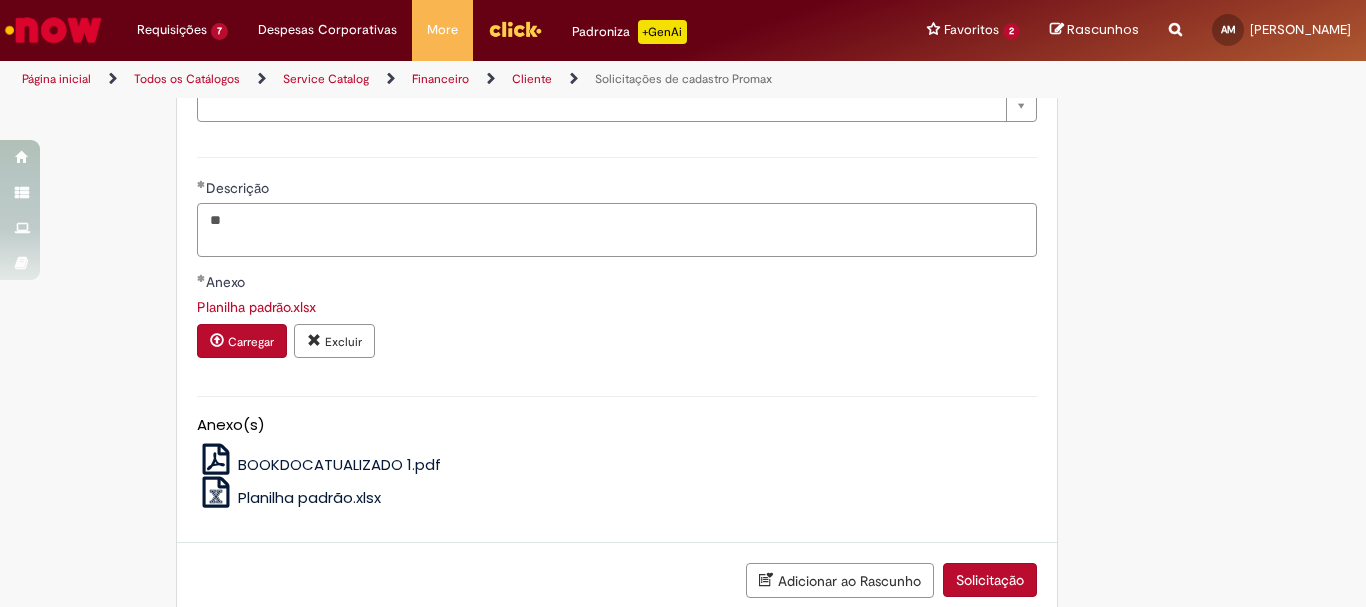 type on "*" 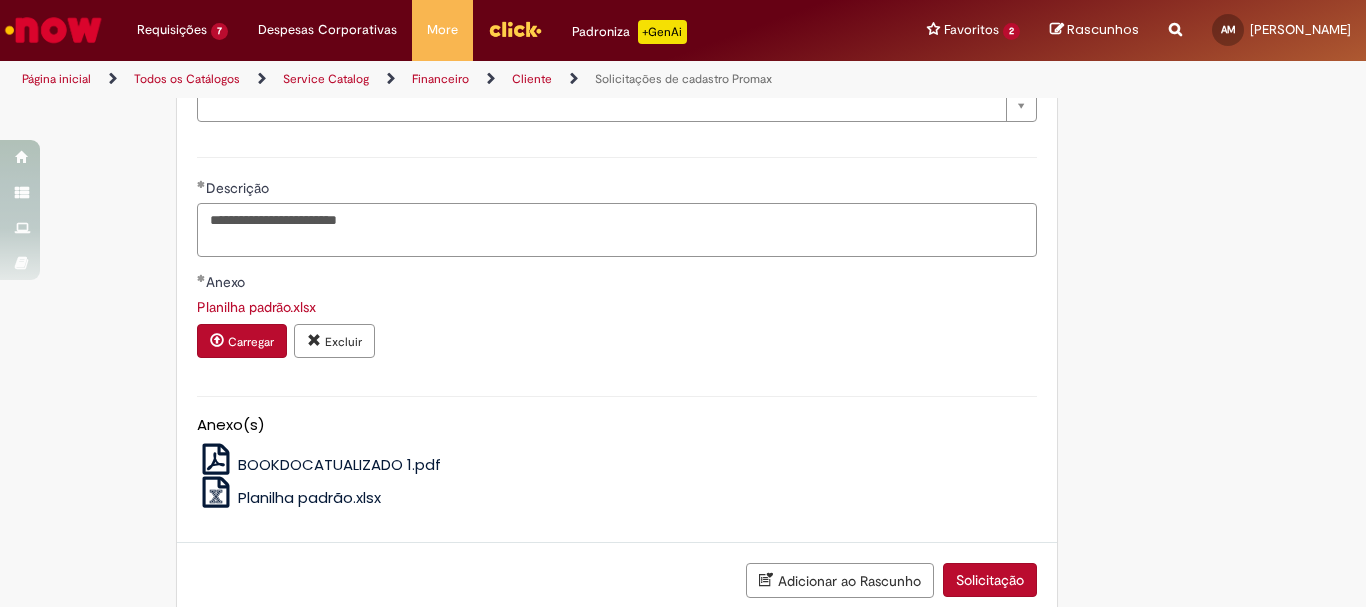 paste 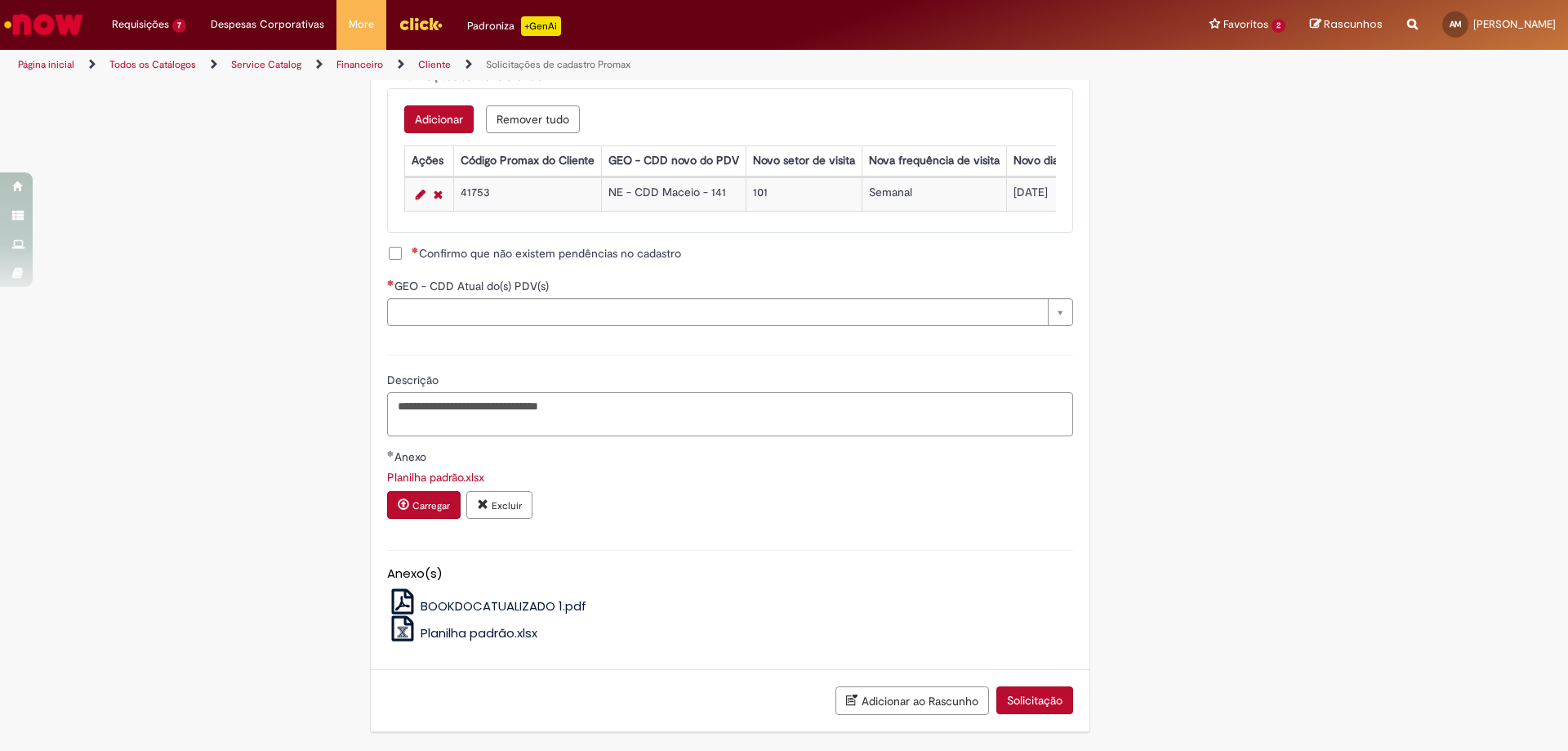 scroll, scrollTop: 1028, scrollLeft: 0, axis: vertical 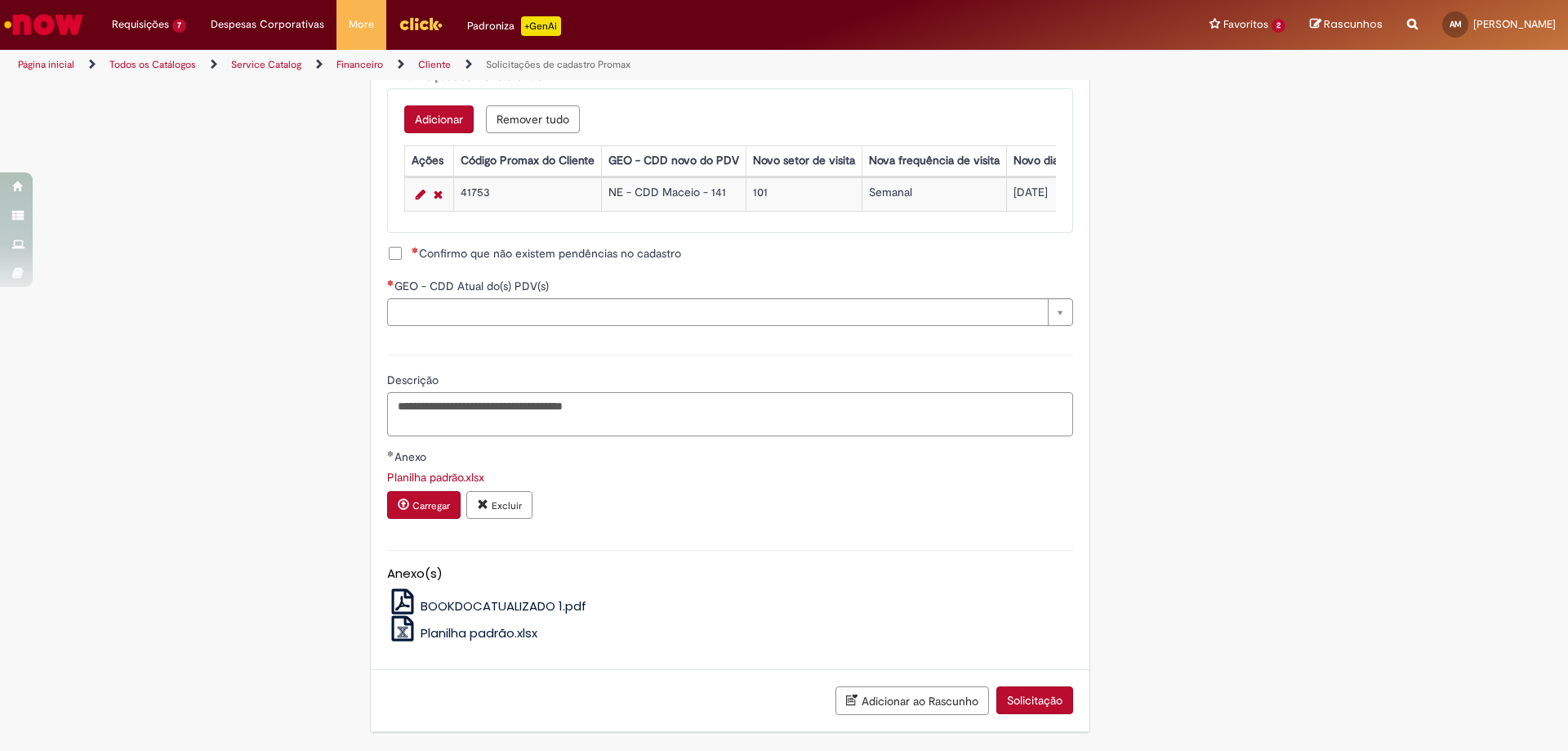 click on "**********" at bounding box center (730, 414) 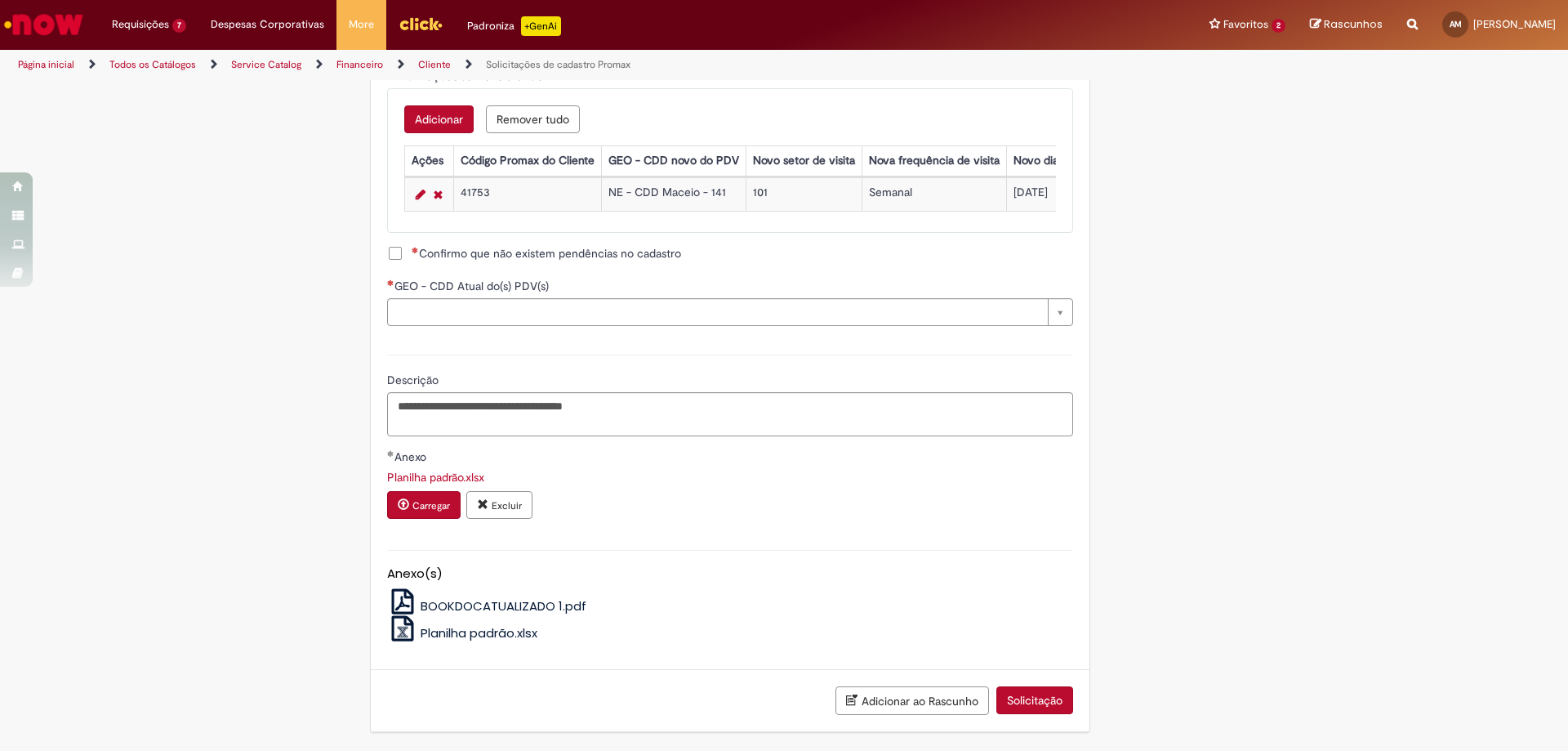 click on "Confirmo que não existem pendências no cadastro" at bounding box center (546, 253) 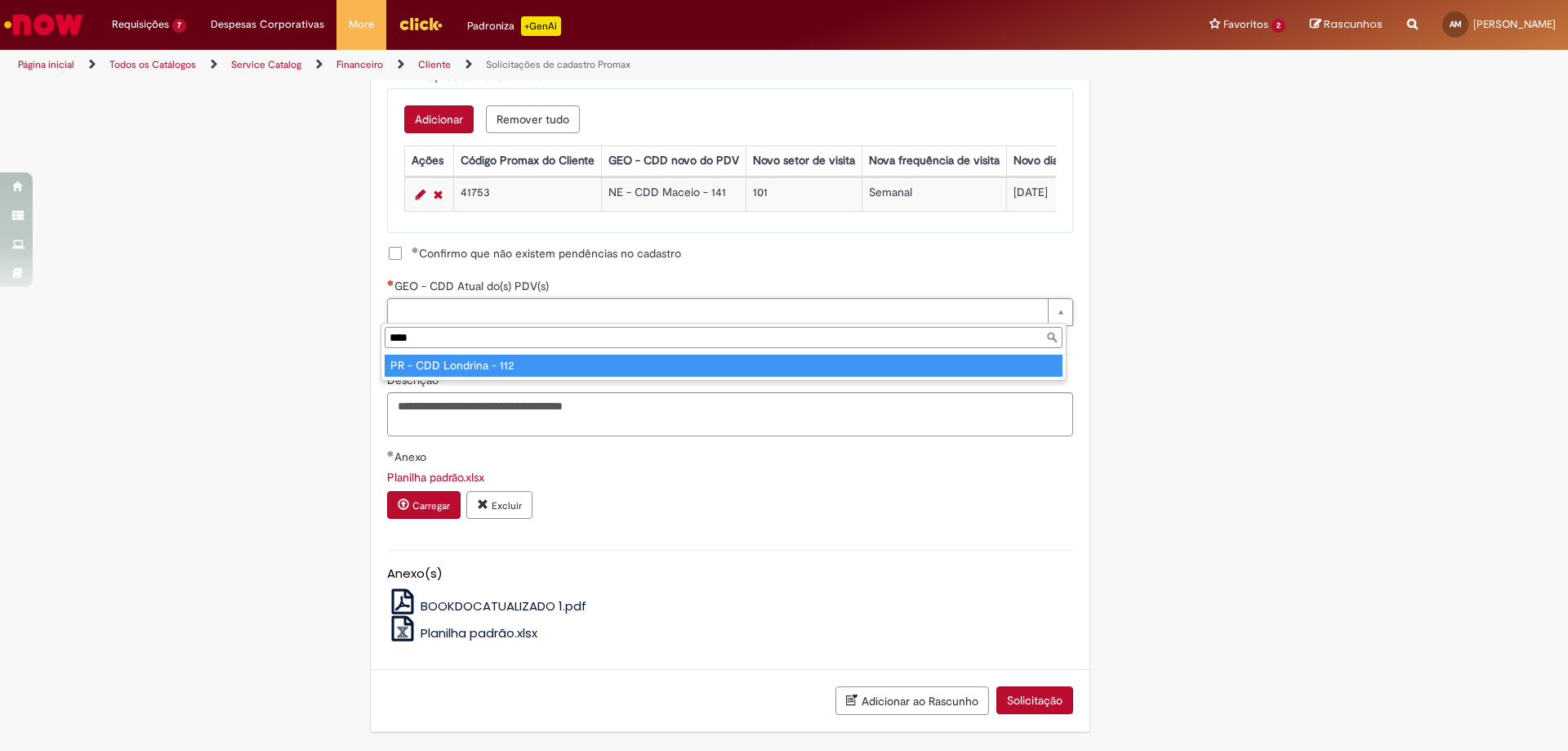 type on "****" 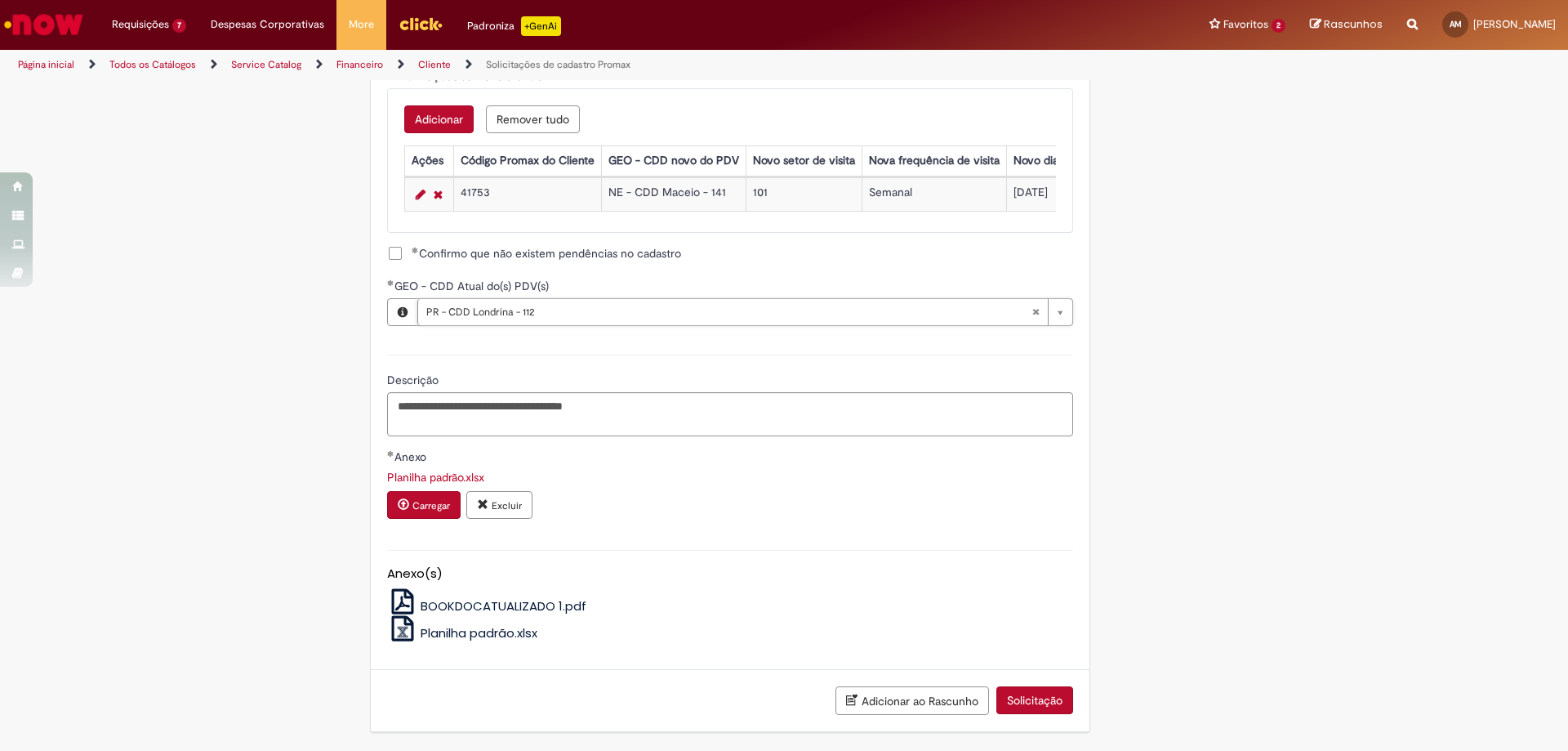 click on "Solicitação" at bounding box center (1035, 700) 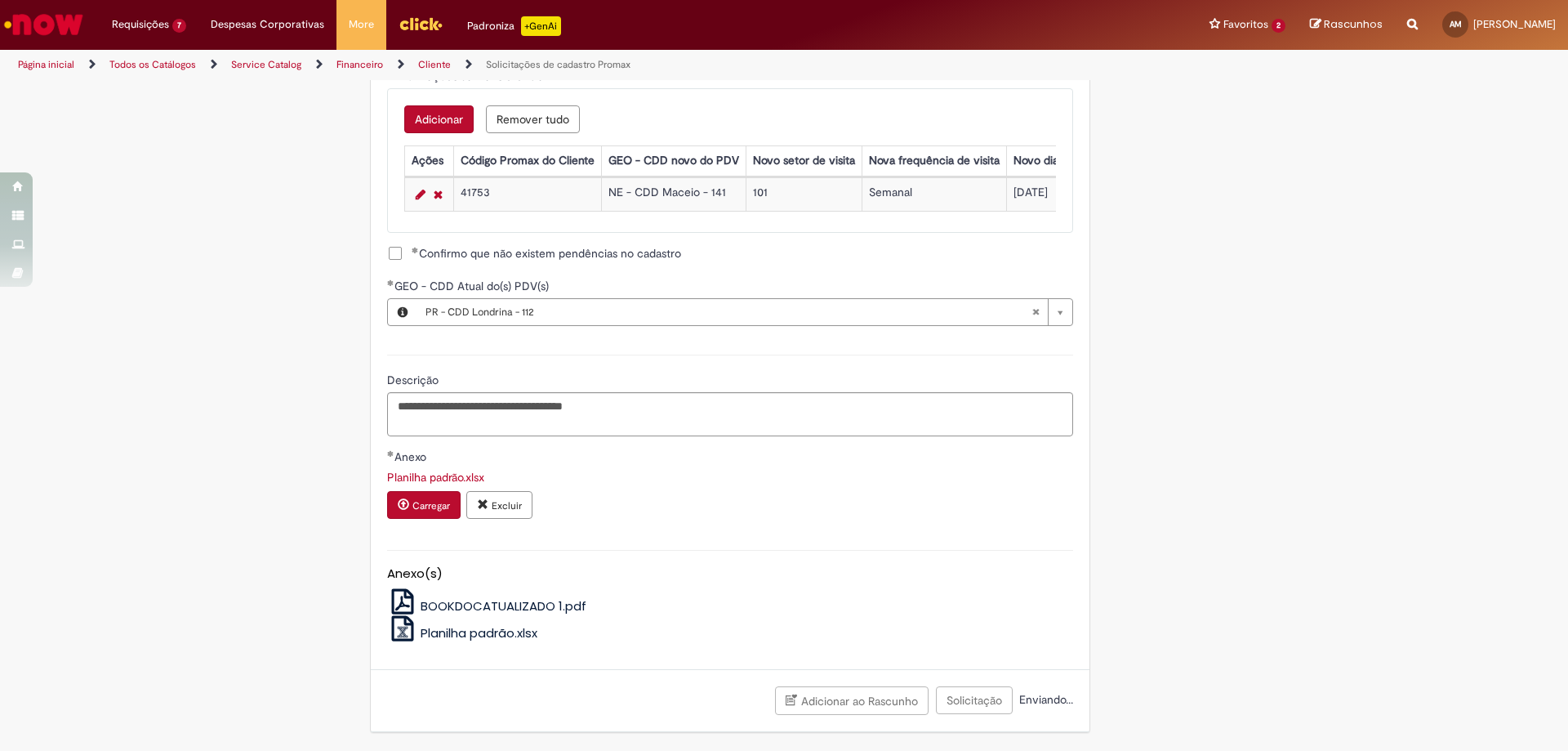 scroll, scrollTop: 619, scrollLeft: 0, axis: vertical 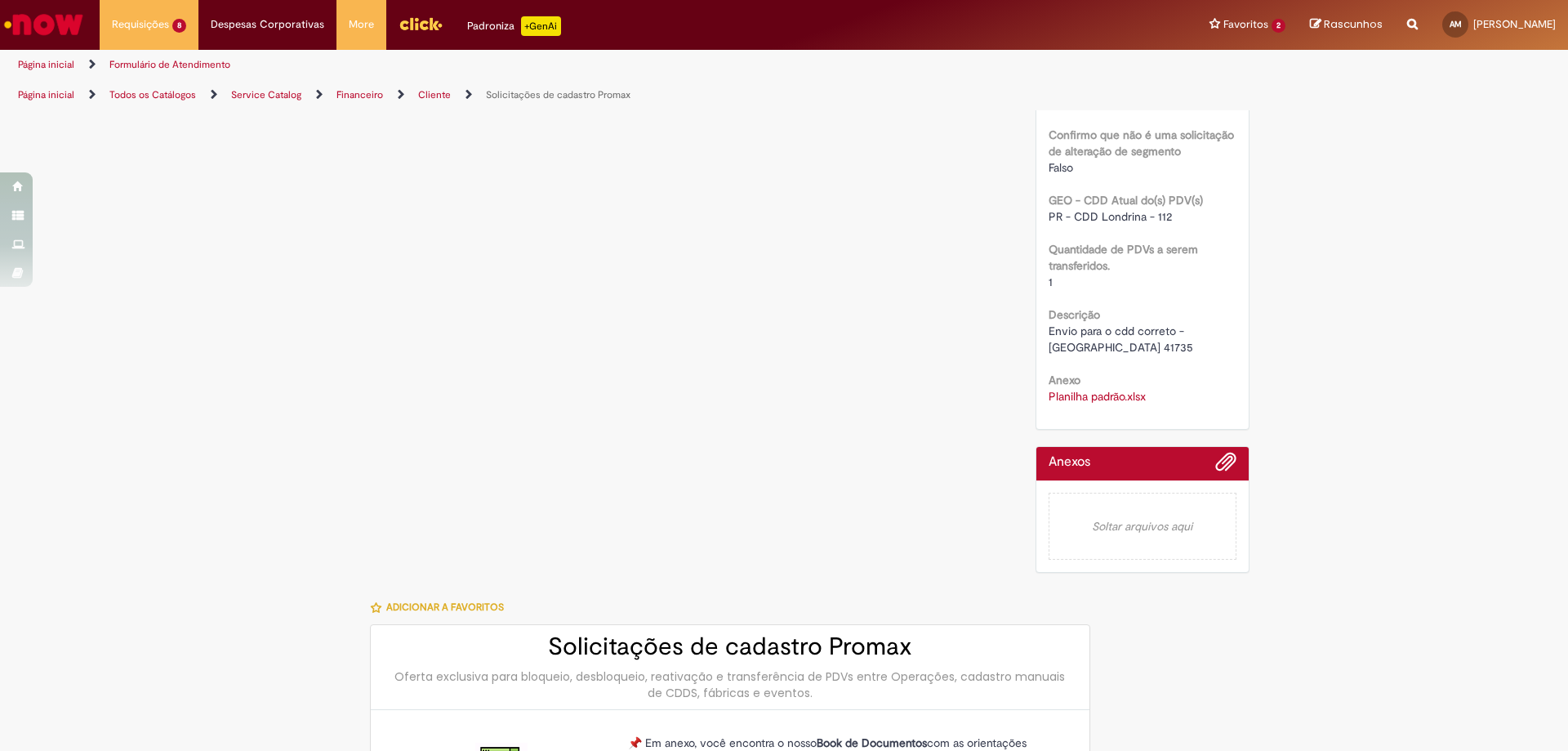 click on "Envio para o cdd correto - [GEOGRAPHIC_DATA] 41735" at bounding box center [1120, 339] 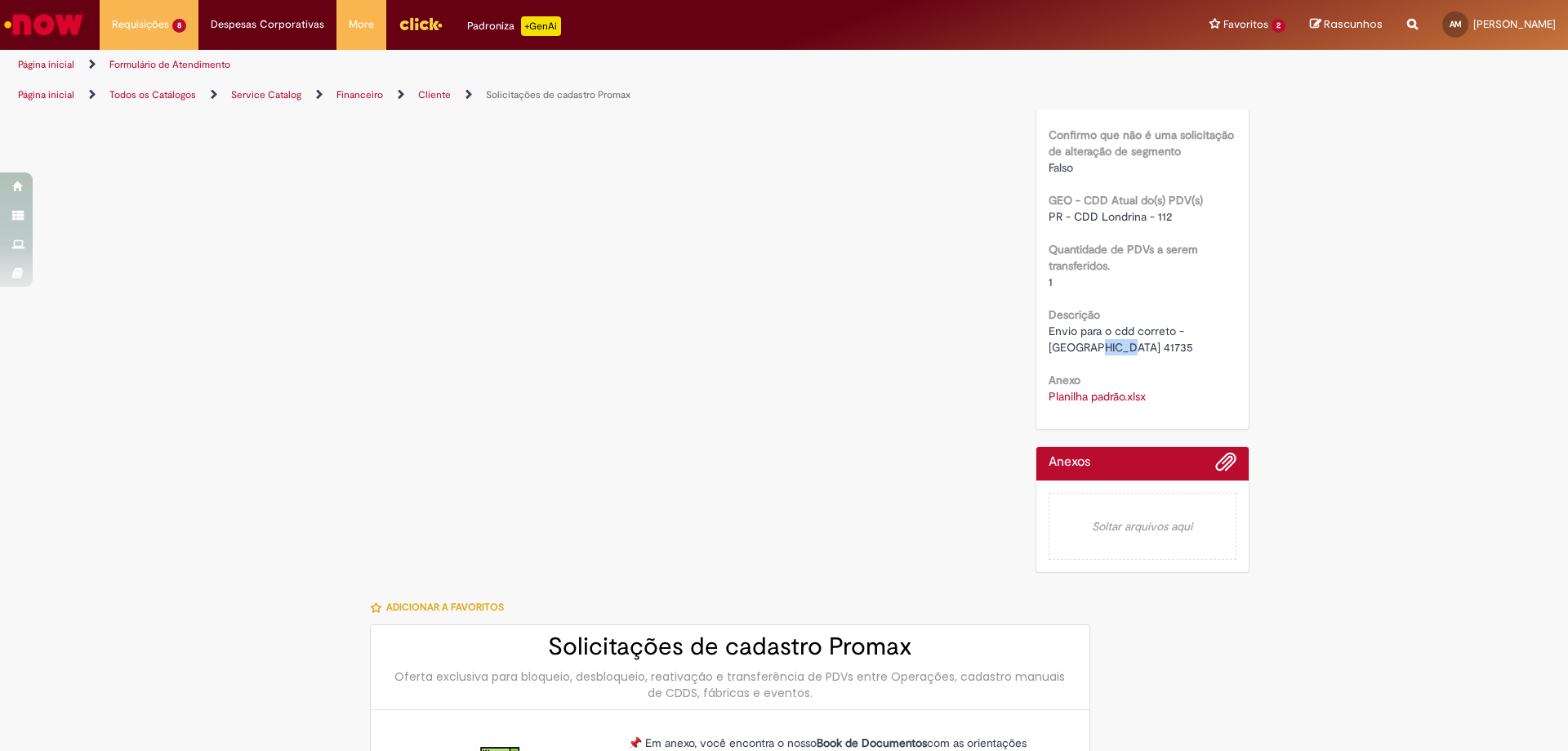 click on "Envio para o cdd correto - [GEOGRAPHIC_DATA] 41735" at bounding box center (1120, 339) 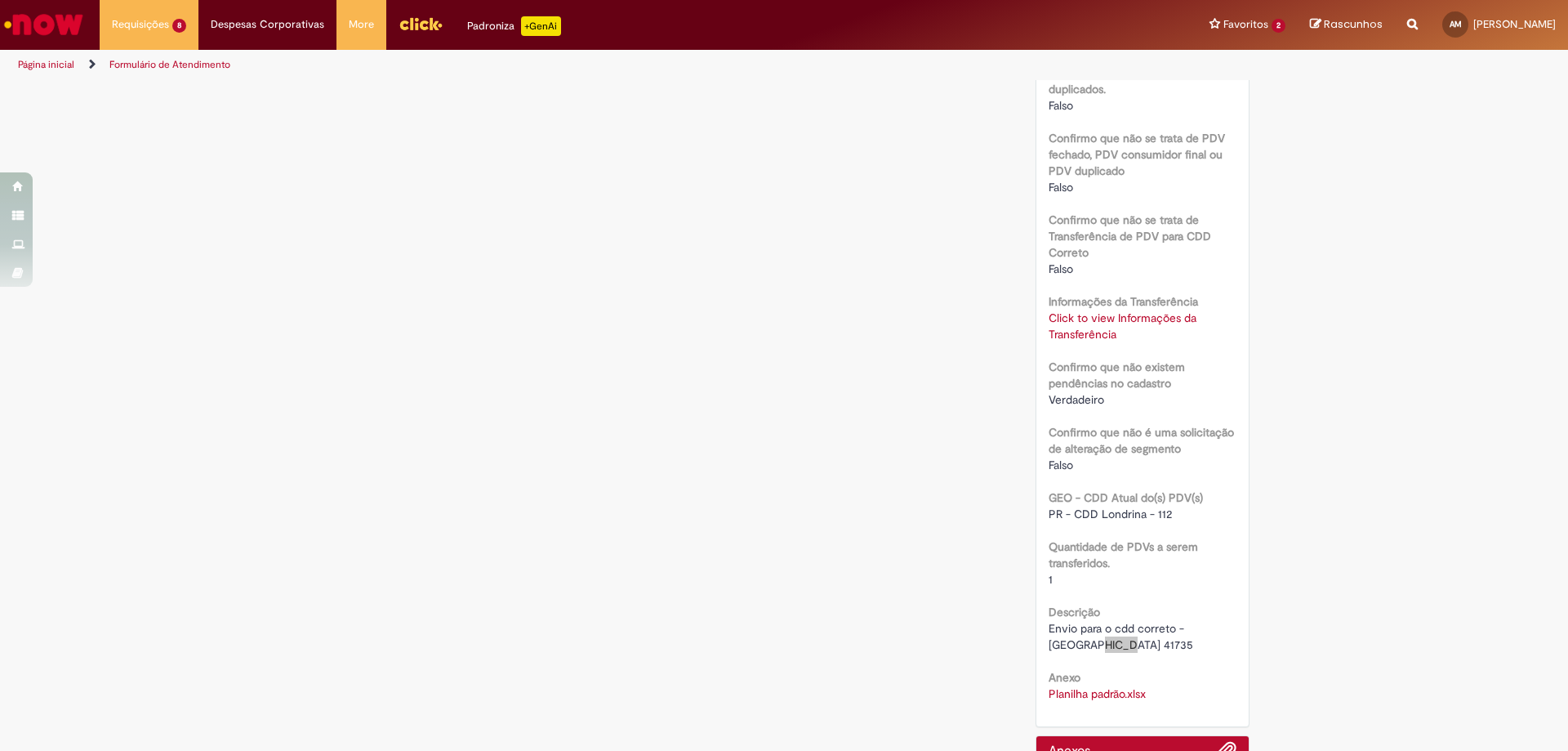 scroll, scrollTop: 821, scrollLeft: 0, axis: vertical 